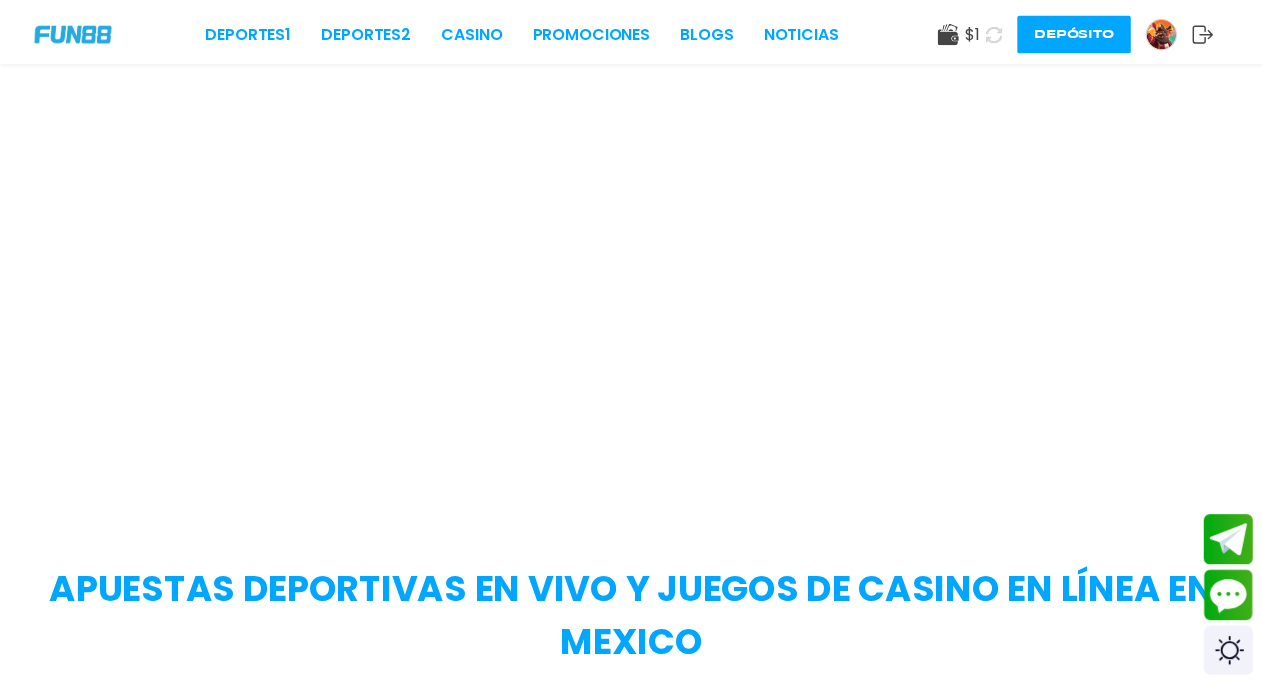 scroll, scrollTop: 0, scrollLeft: 0, axis: both 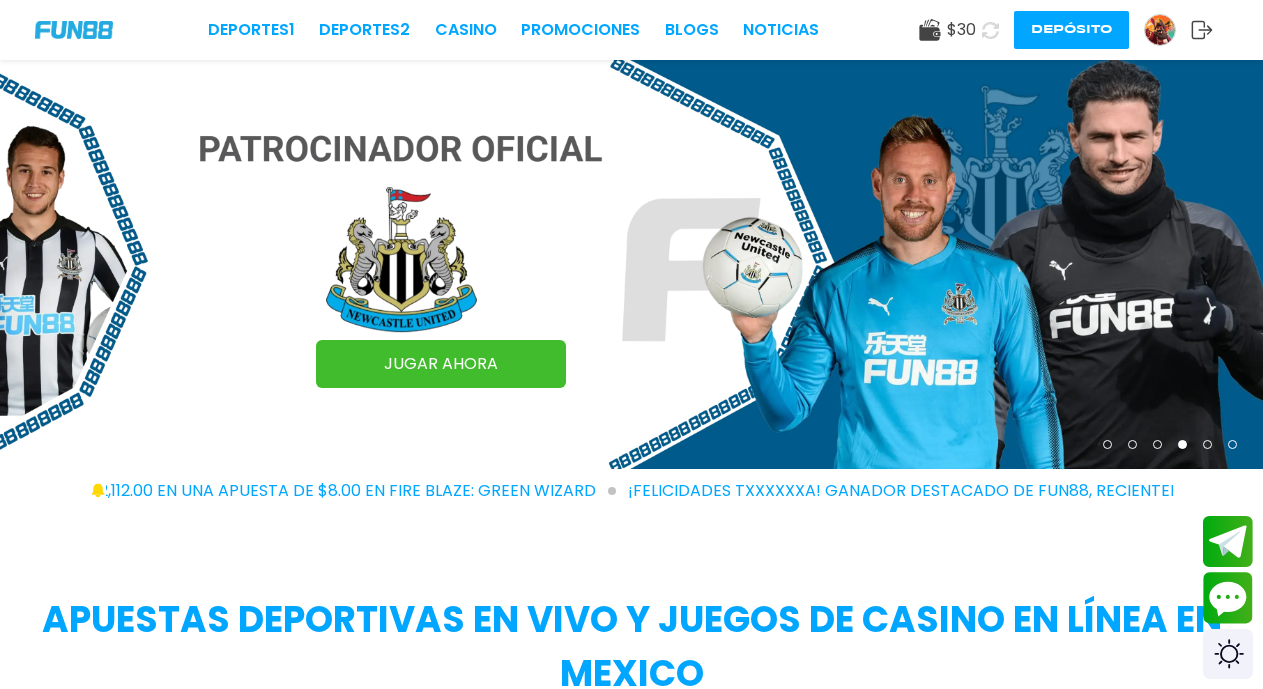 click on "Depósito" at bounding box center [1071, 30] 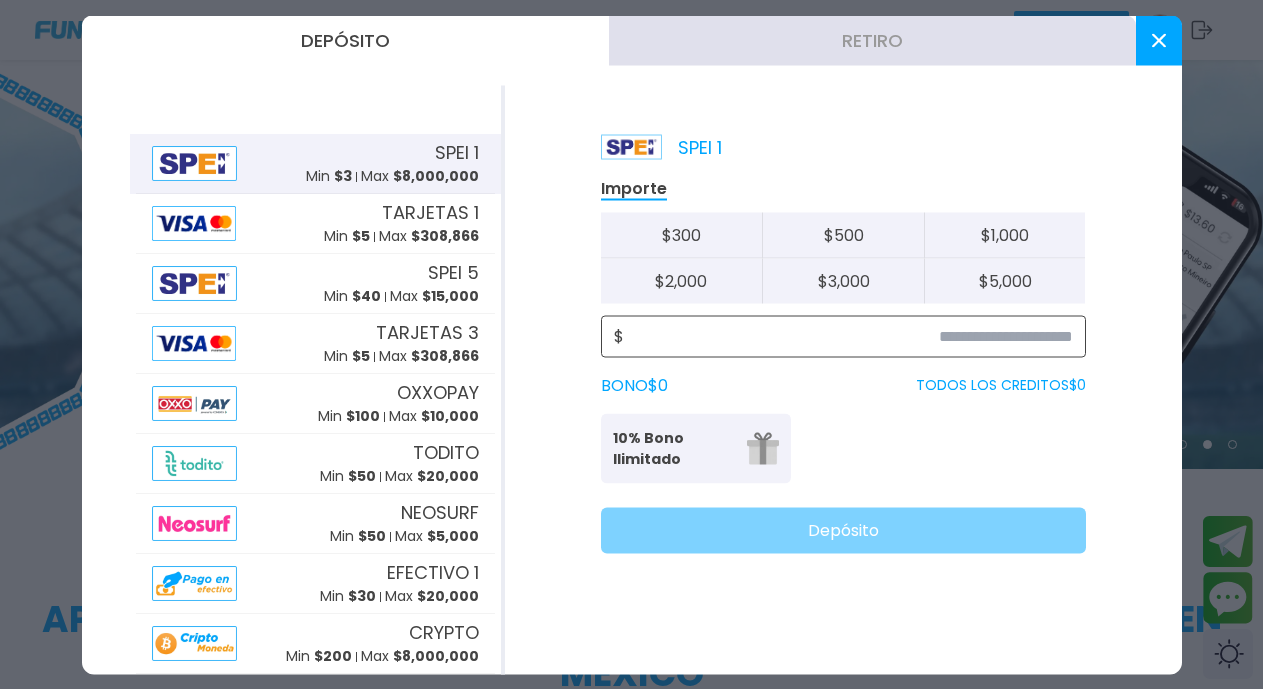 type 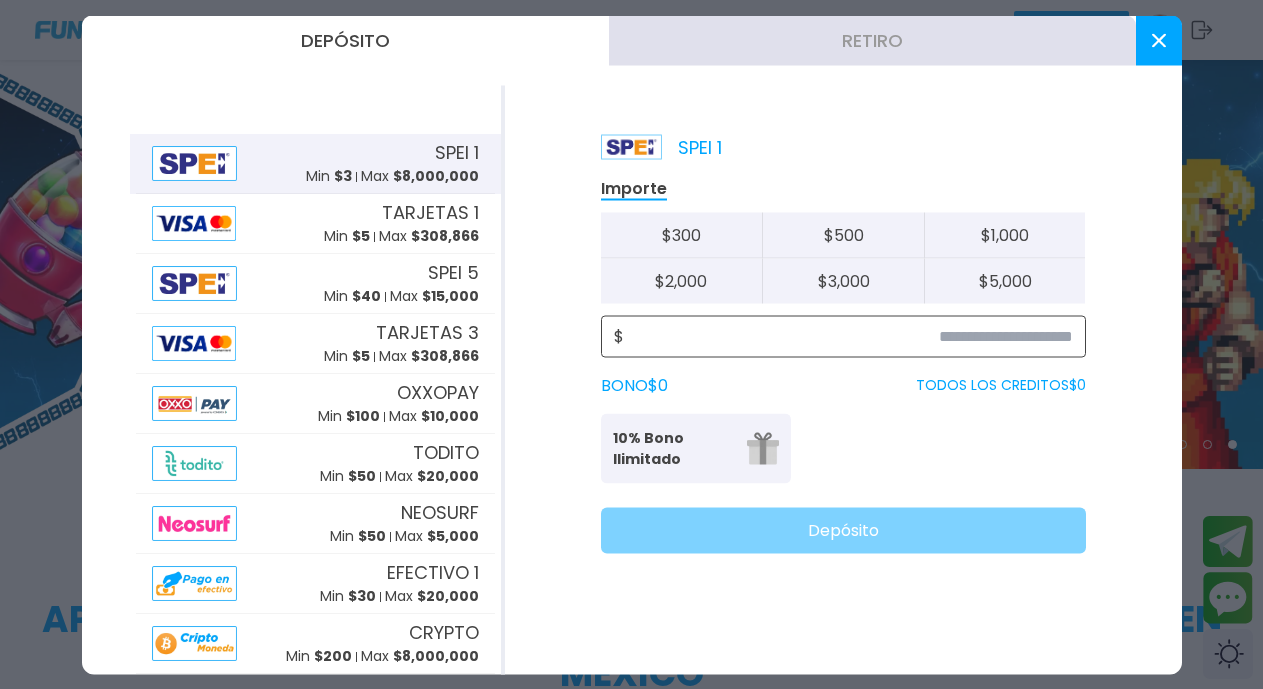 click at bounding box center [848, 336] 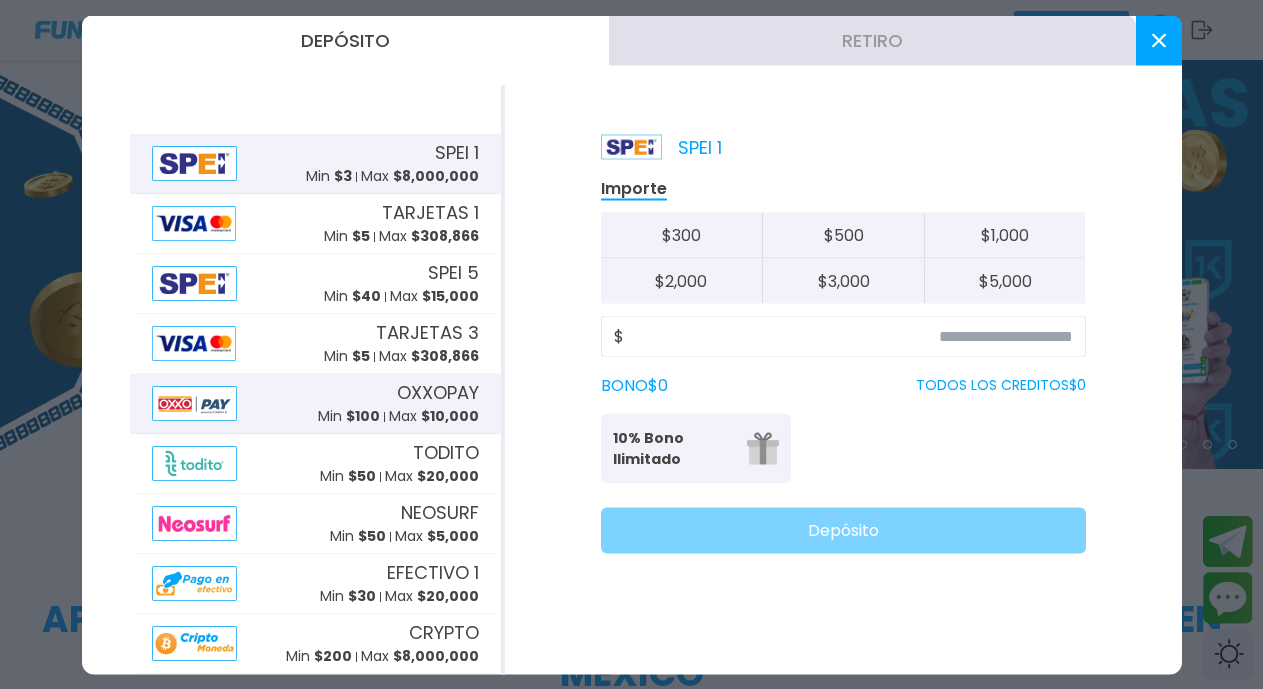click on "$ 100" at bounding box center (363, 416) 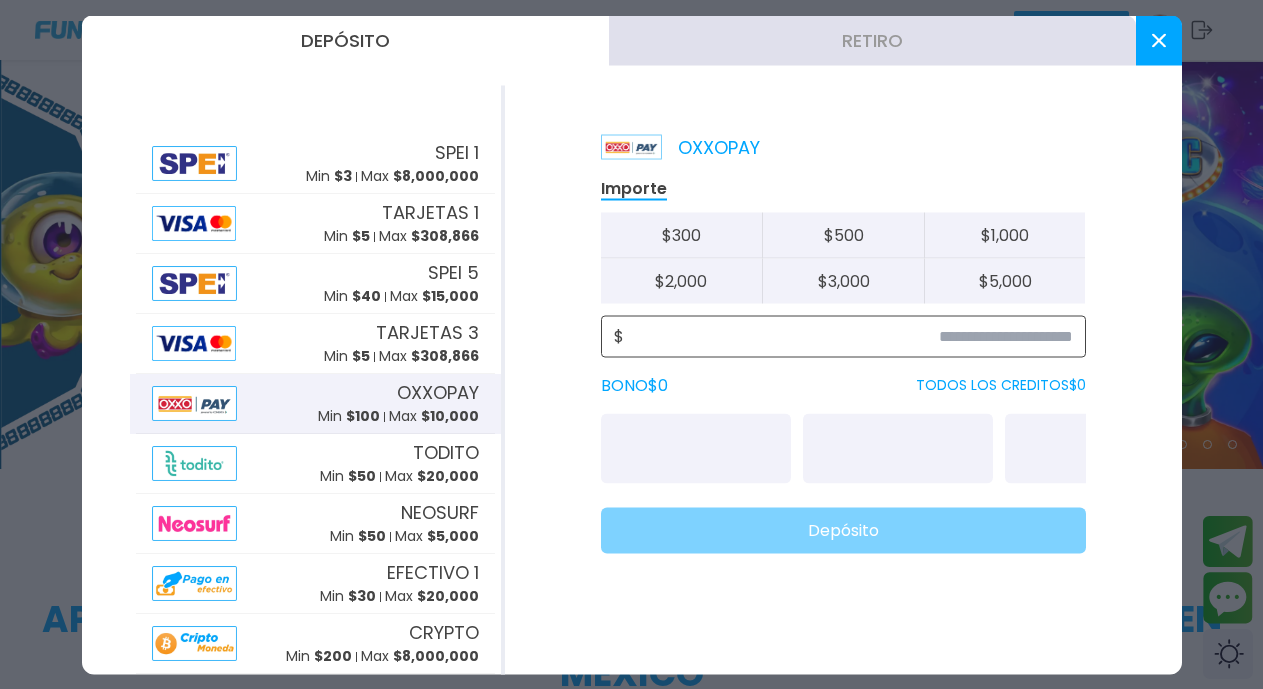 click at bounding box center [848, 336] 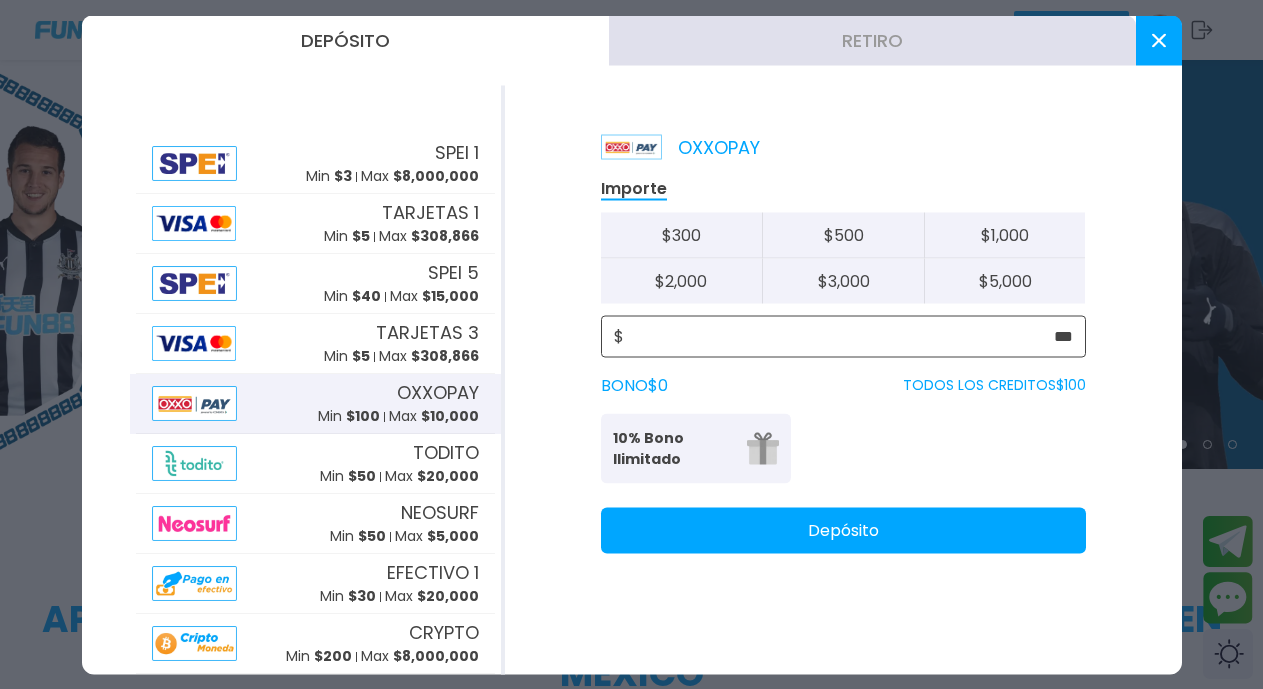 type on "***" 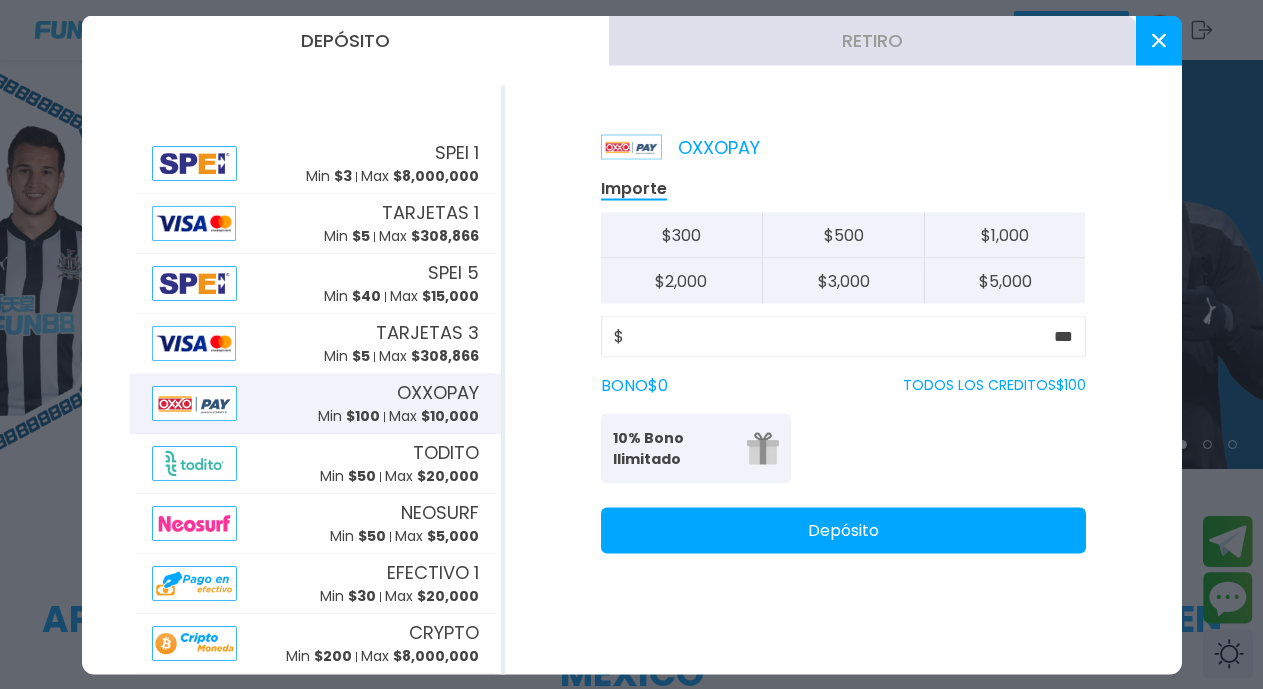click on "Depósito" at bounding box center (843, 530) 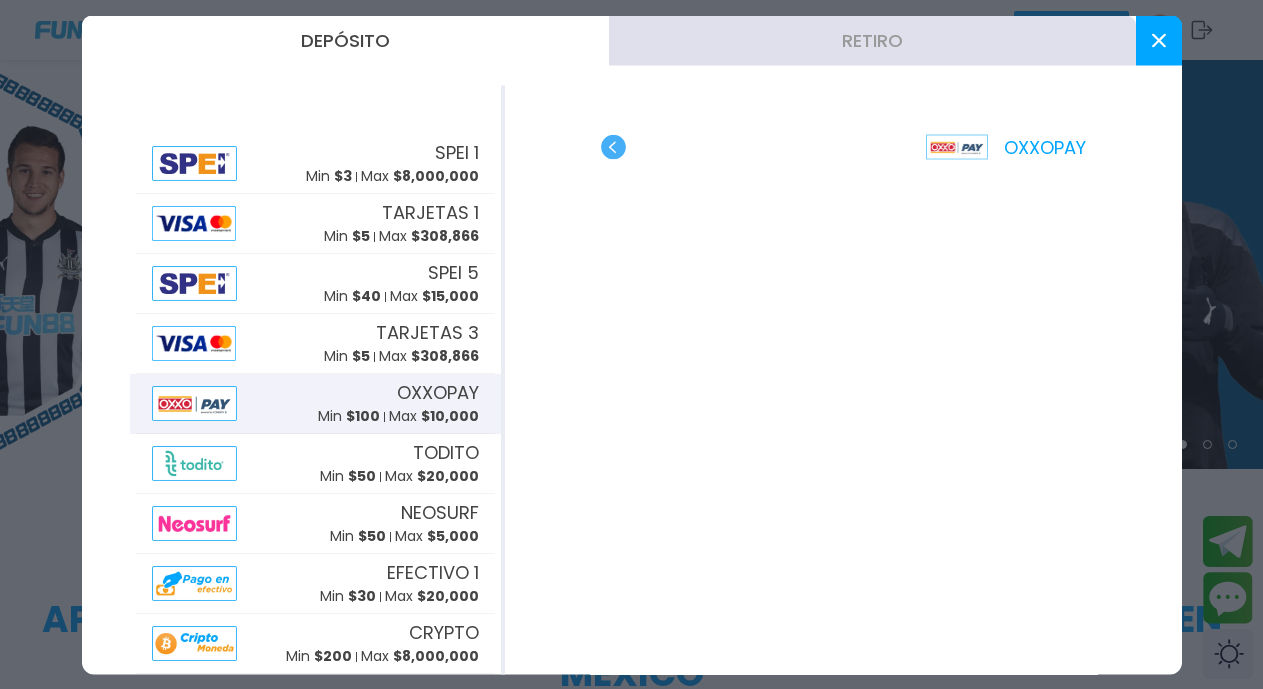 scroll, scrollTop: 602, scrollLeft: 0, axis: vertical 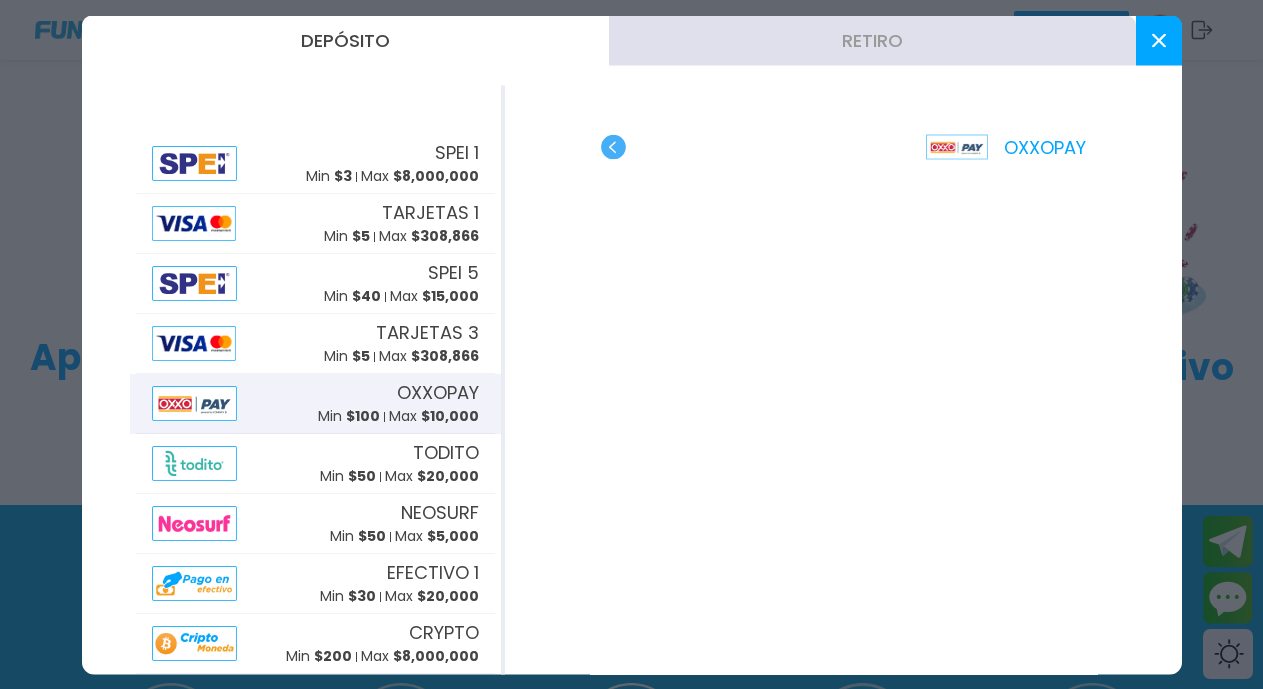 click 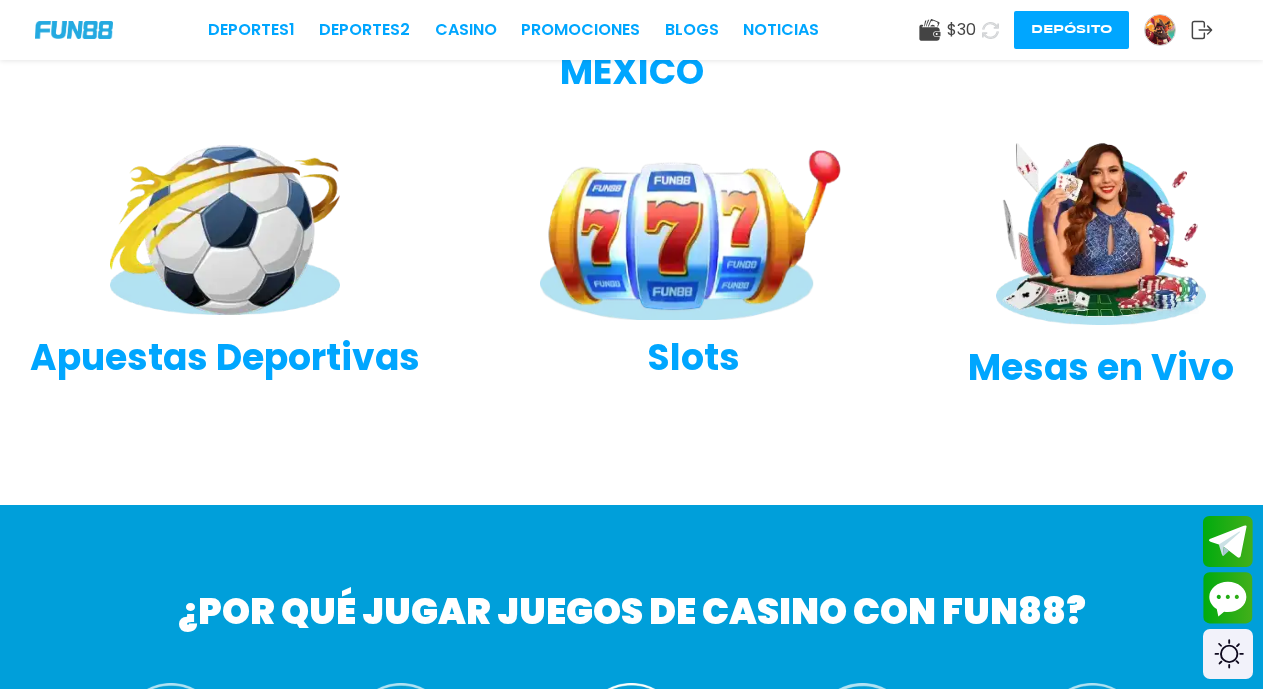click 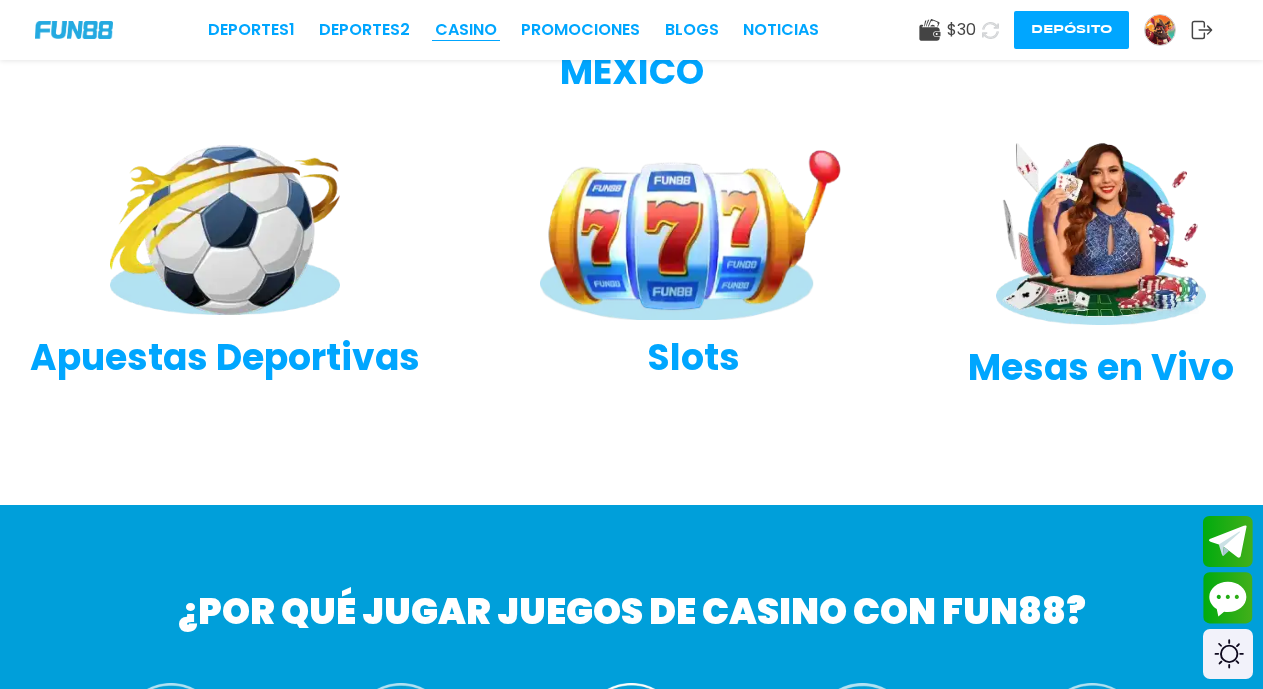 click on "CASINO" at bounding box center [466, 30] 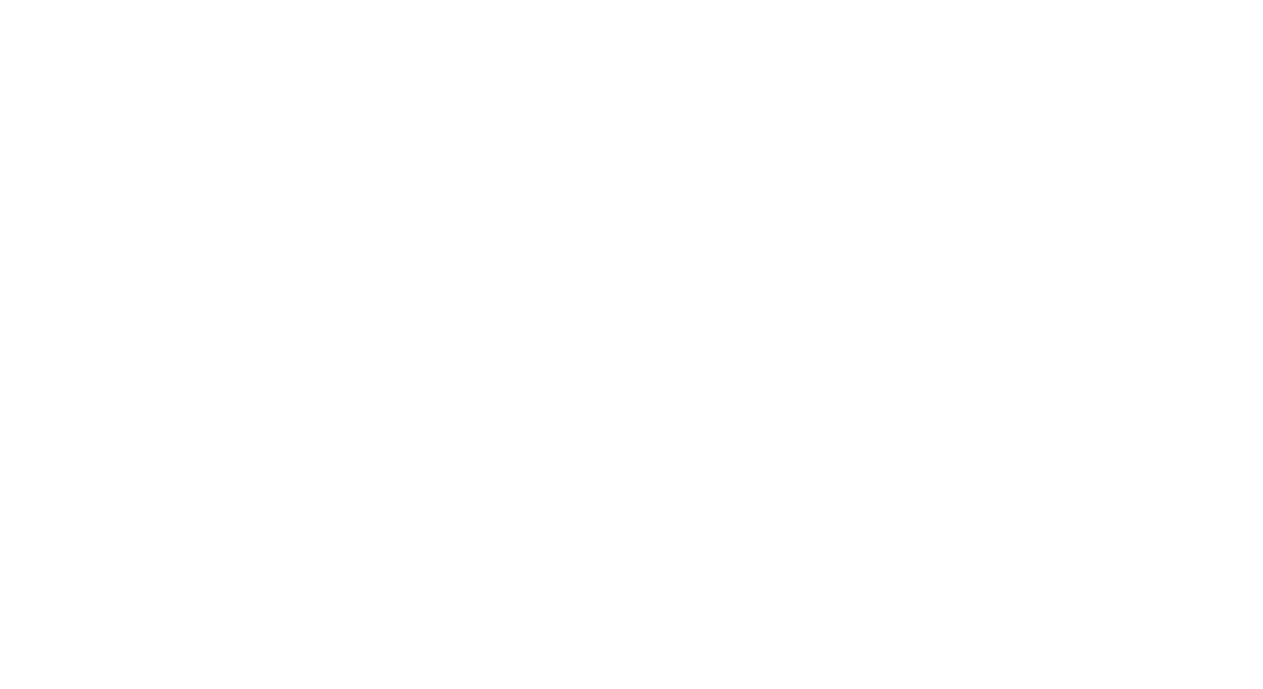 scroll, scrollTop: 0, scrollLeft: 0, axis: both 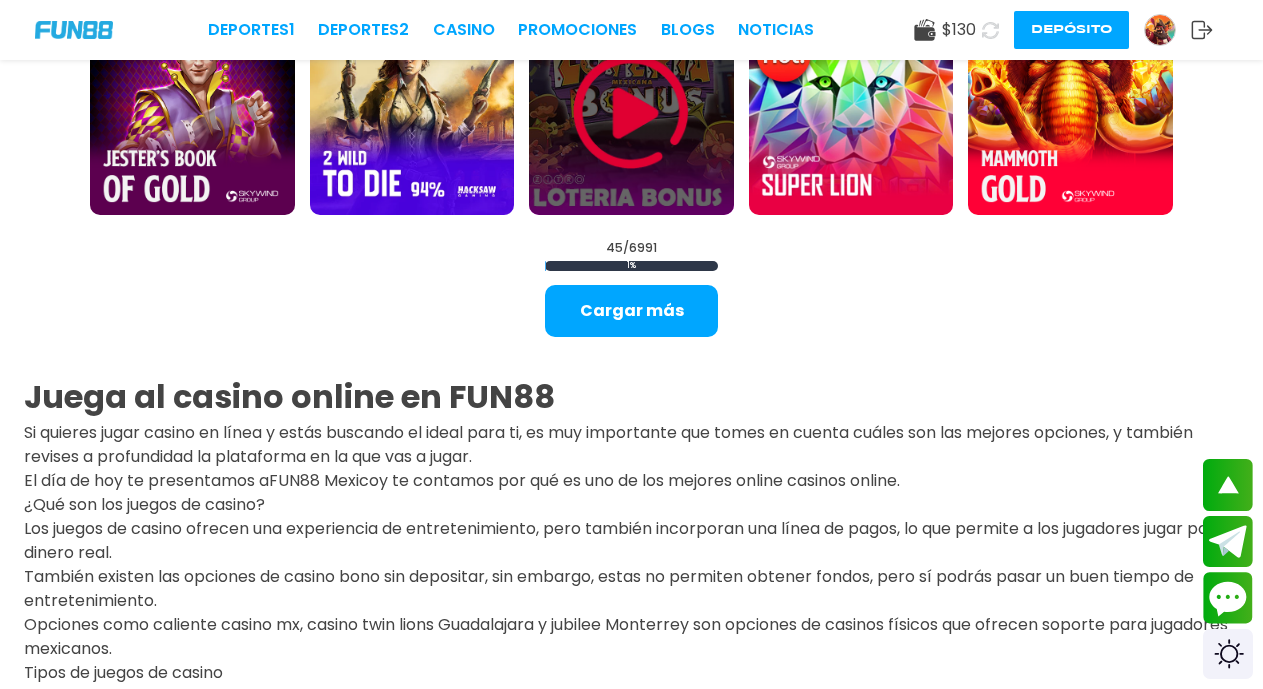 click at bounding box center (631, 112) 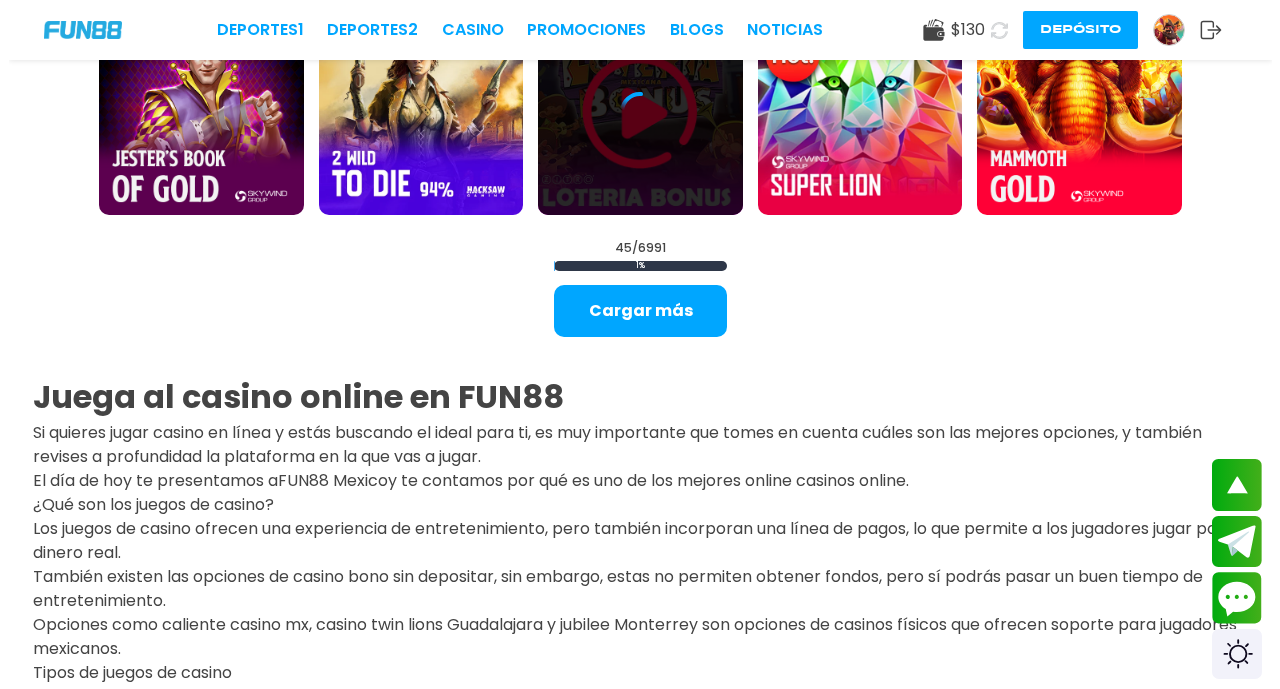 scroll, scrollTop: 0, scrollLeft: 0, axis: both 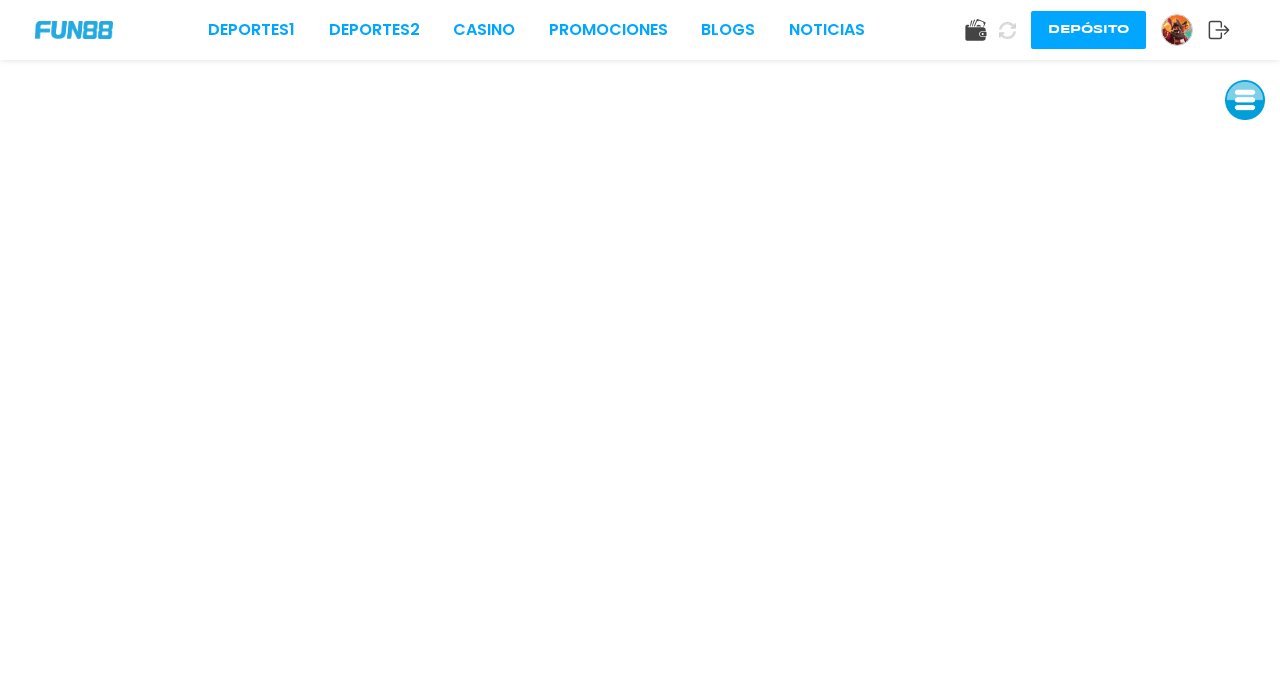 click at bounding box center (1245, 100) 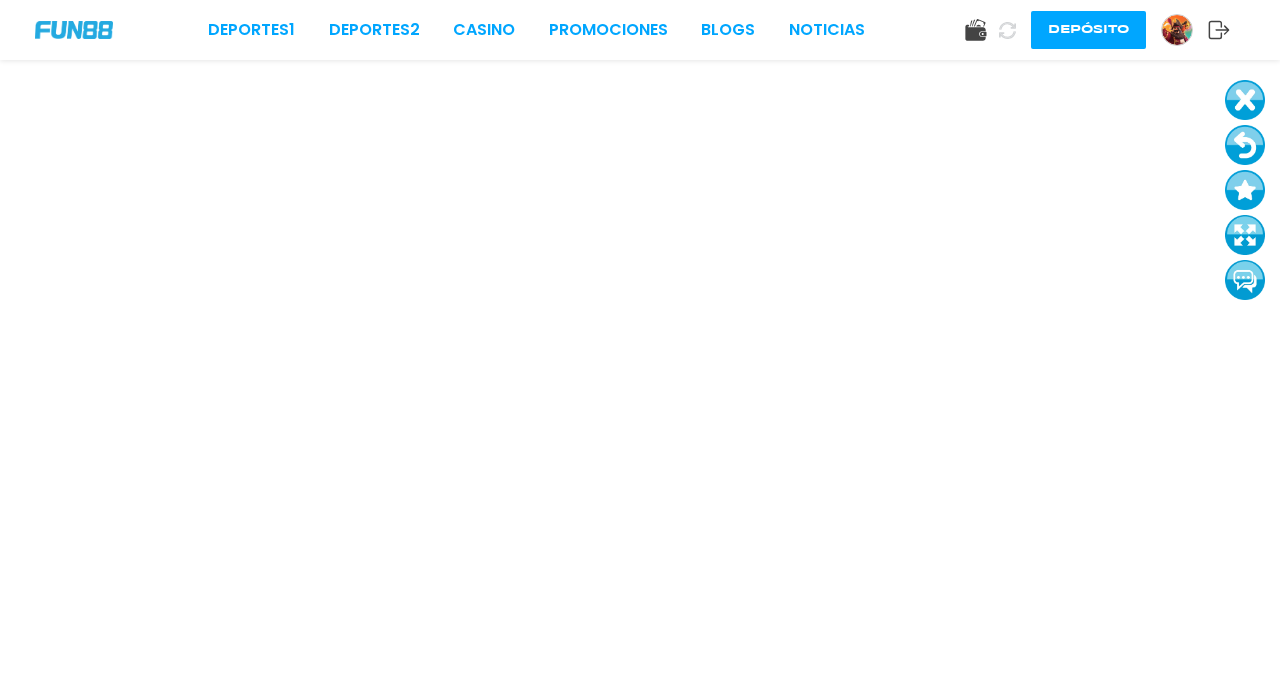click at bounding box center (1245, 145) 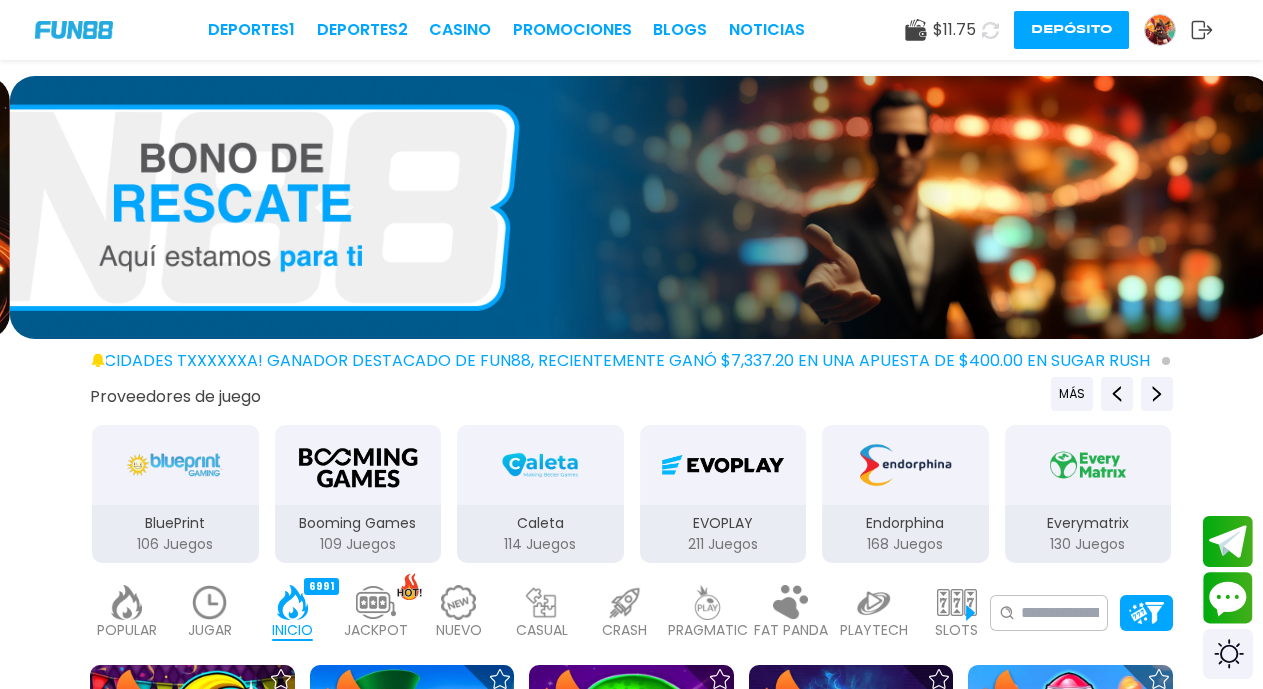 scroll, scrollTop: 603, scrollLeft: 0, axis: vertical 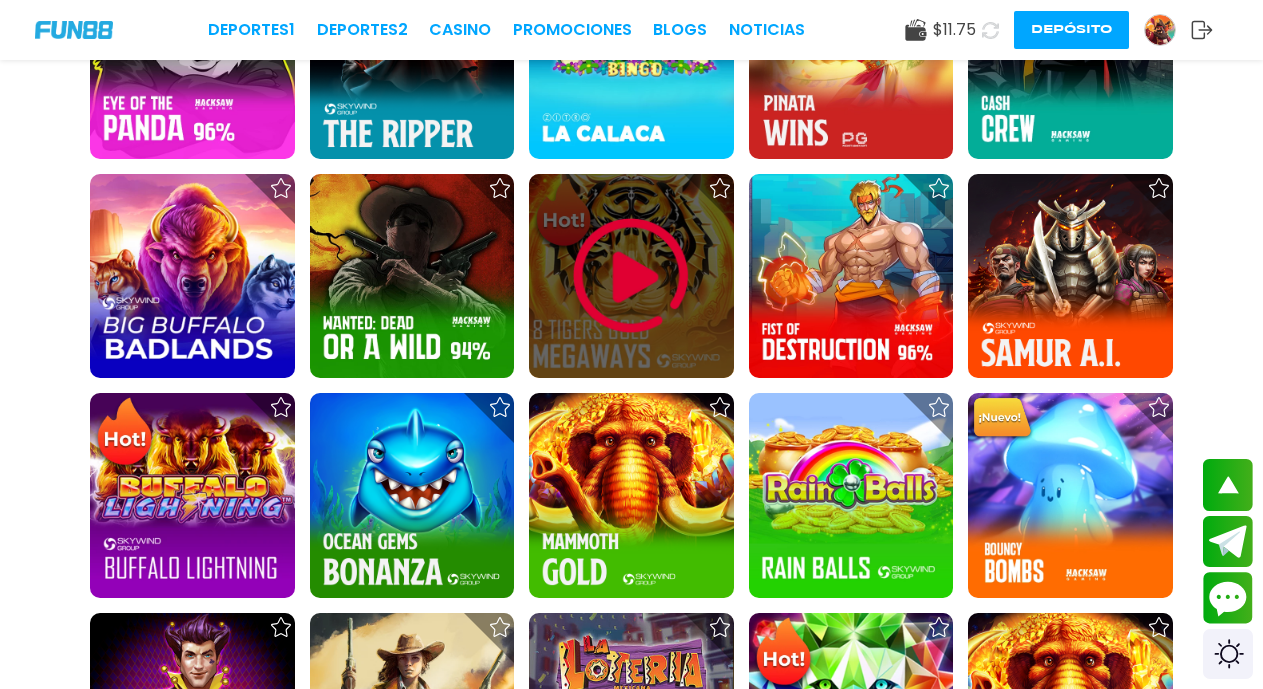 click at bounding box center [631, 276] 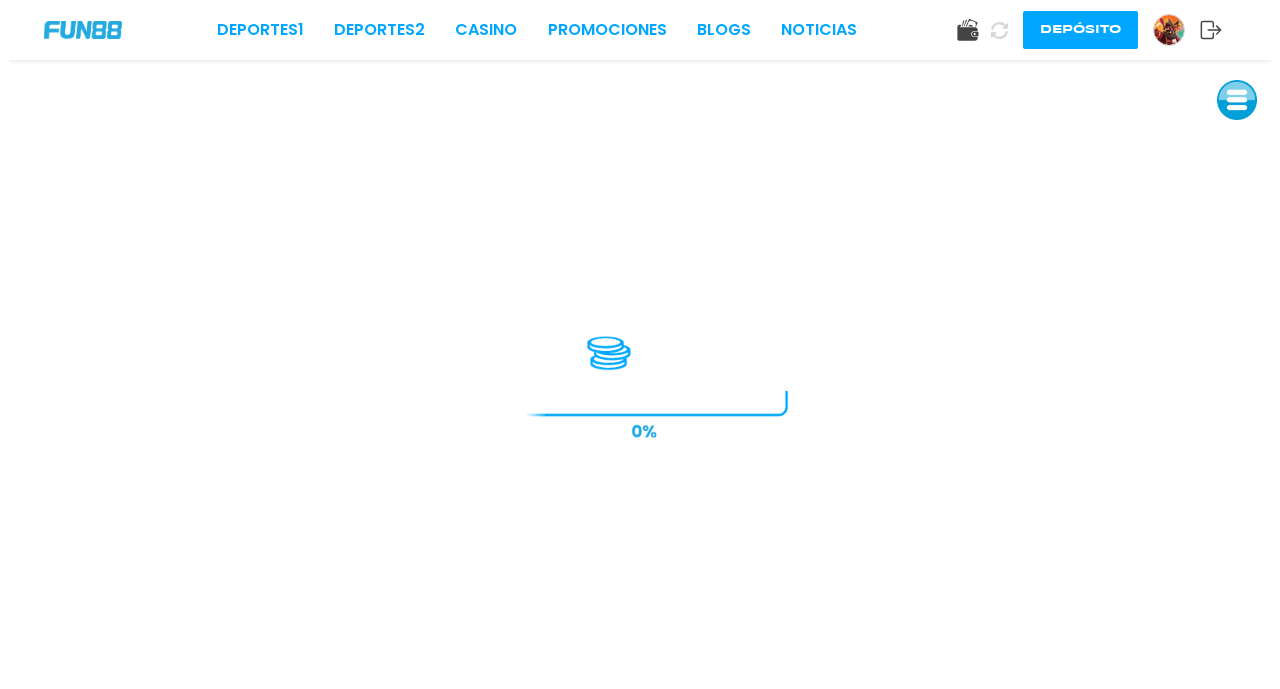 scroll, scrollTop: 0, scrollLeft: 0, axis: both 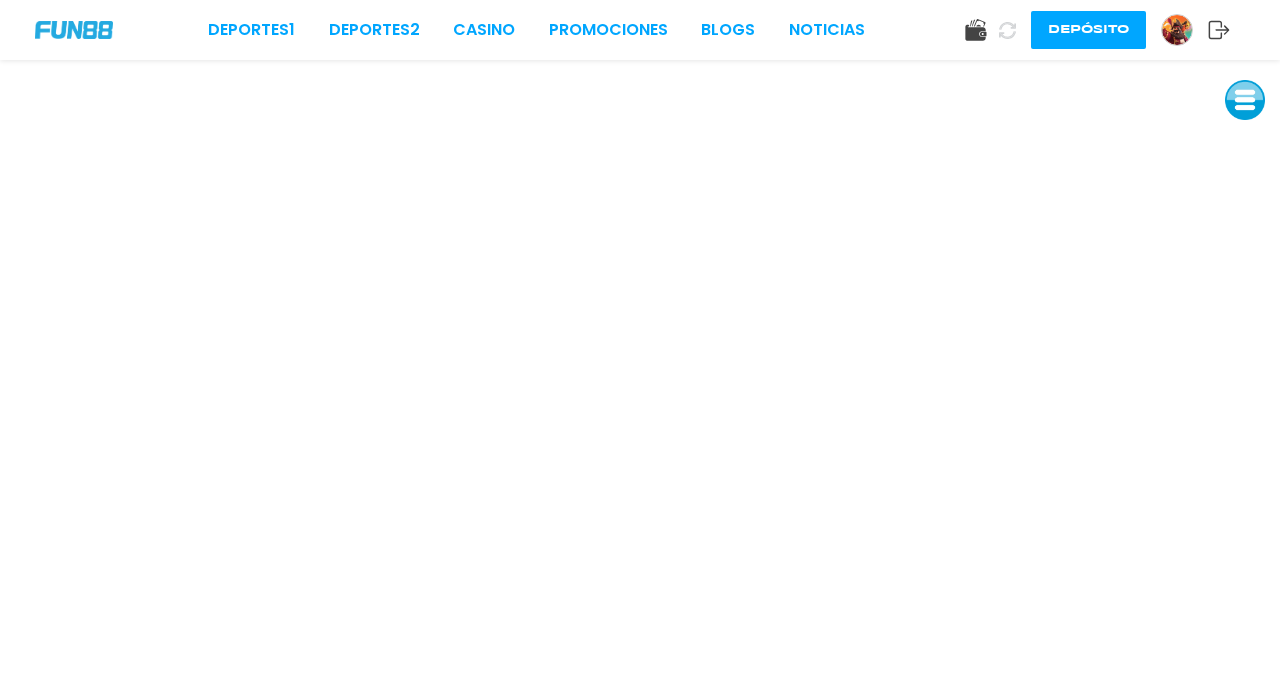 click at bounding box center (1245, 100) 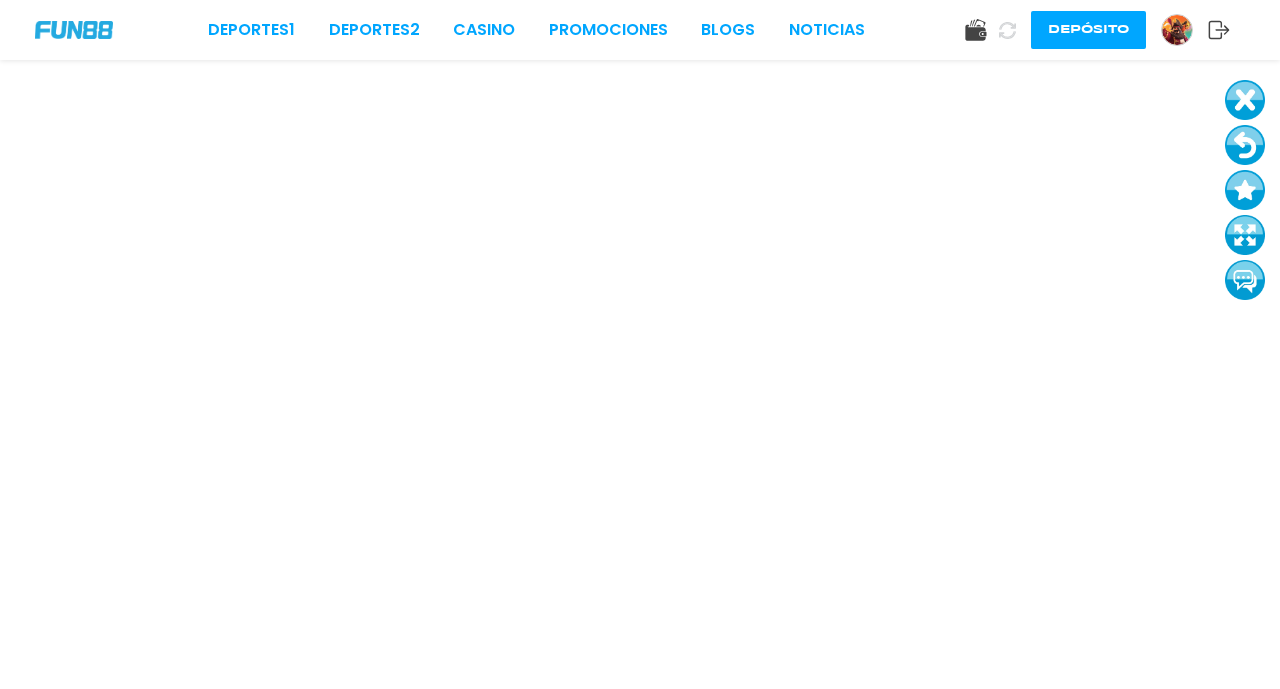 click at bounding box center [1245, 145] 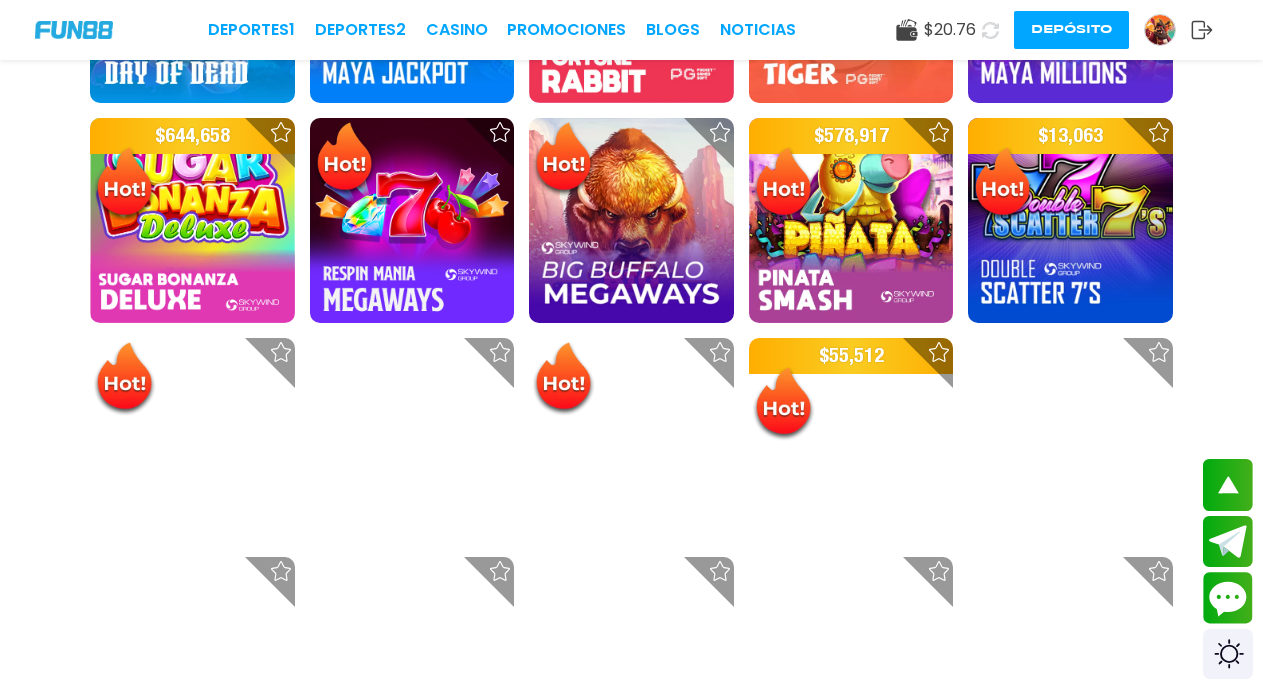 scroll, scrollTop: 1809, scrollLeft: 0, axis: vertical 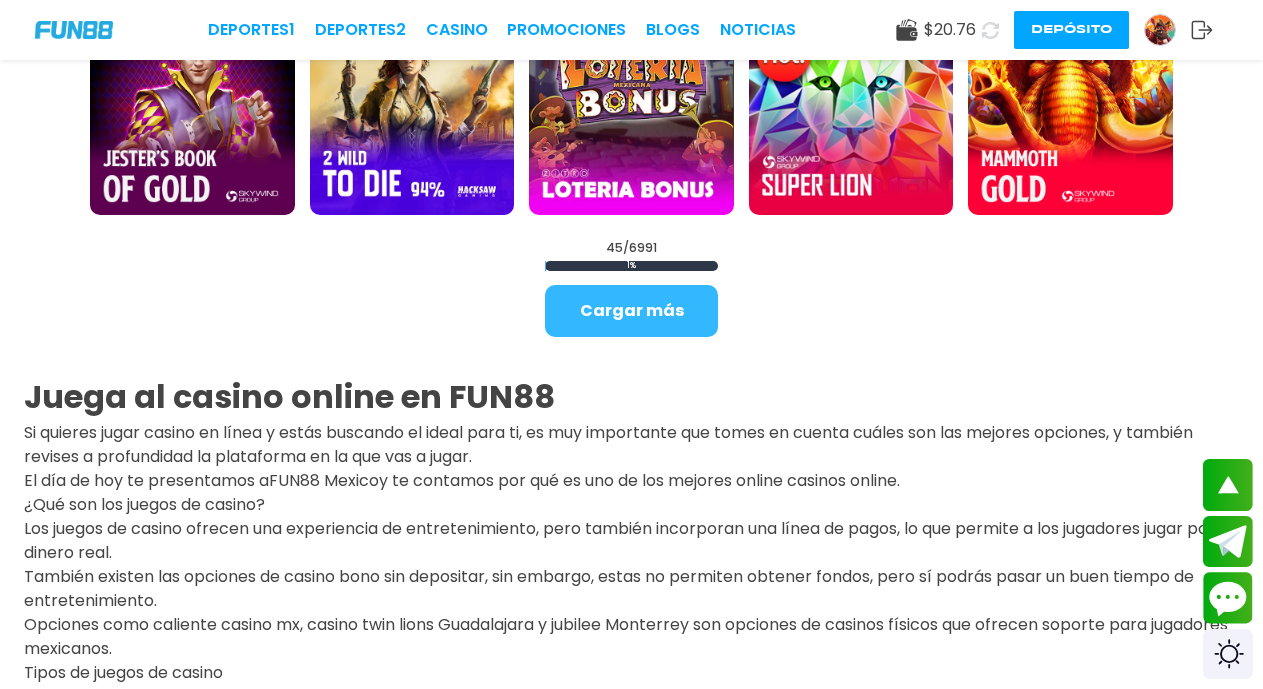 click on "Cargar más" at bounding box center (631, 311) 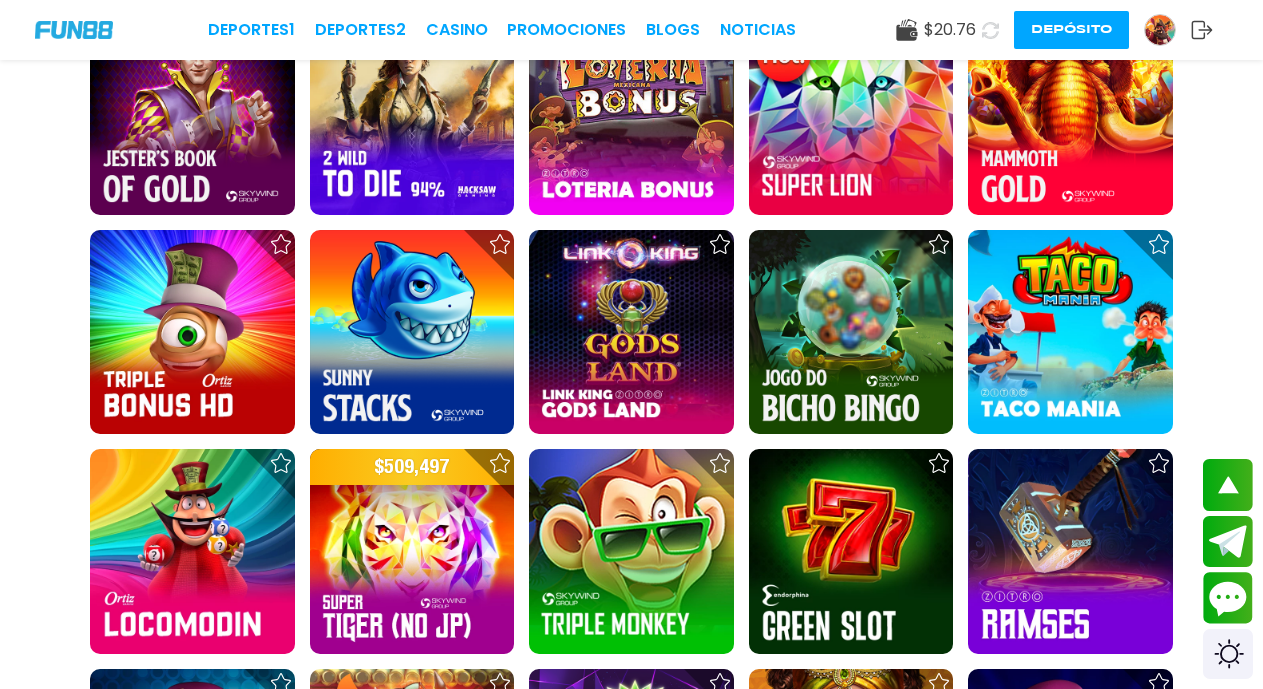 scroll, scrollTop: 3014, scrollLeft: 0, axis: vertical 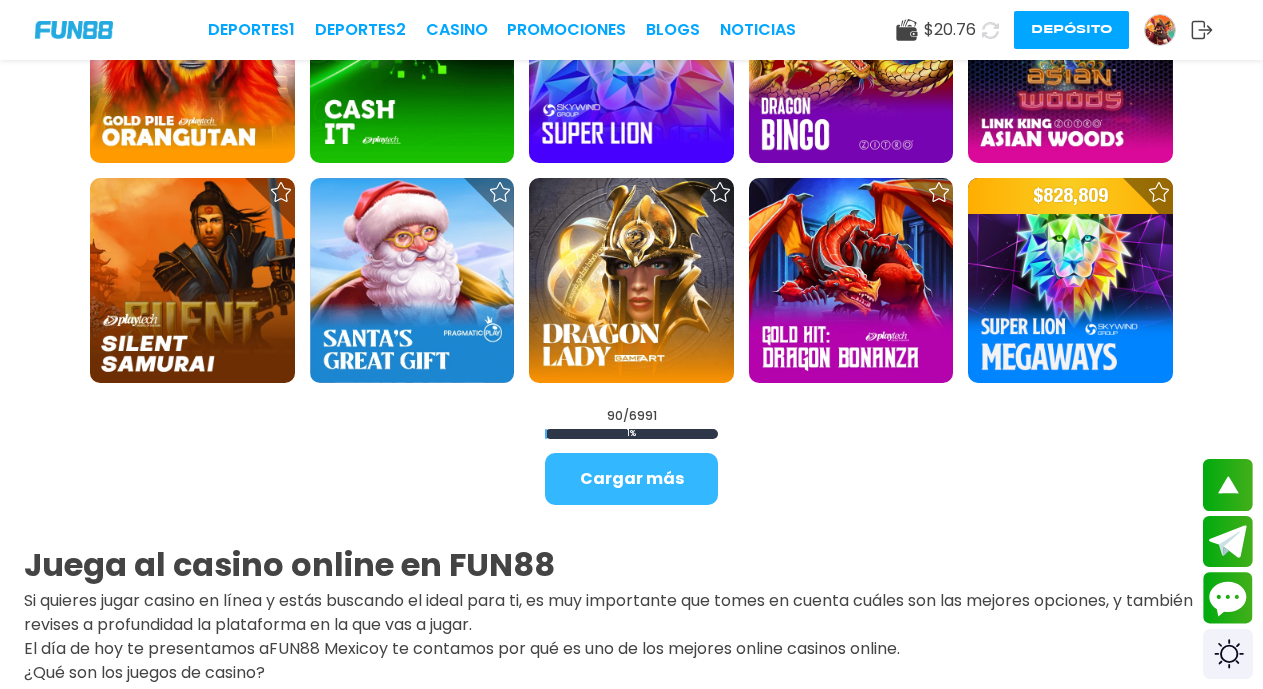 click on "Cargar más" at bounding box center (631, 479) 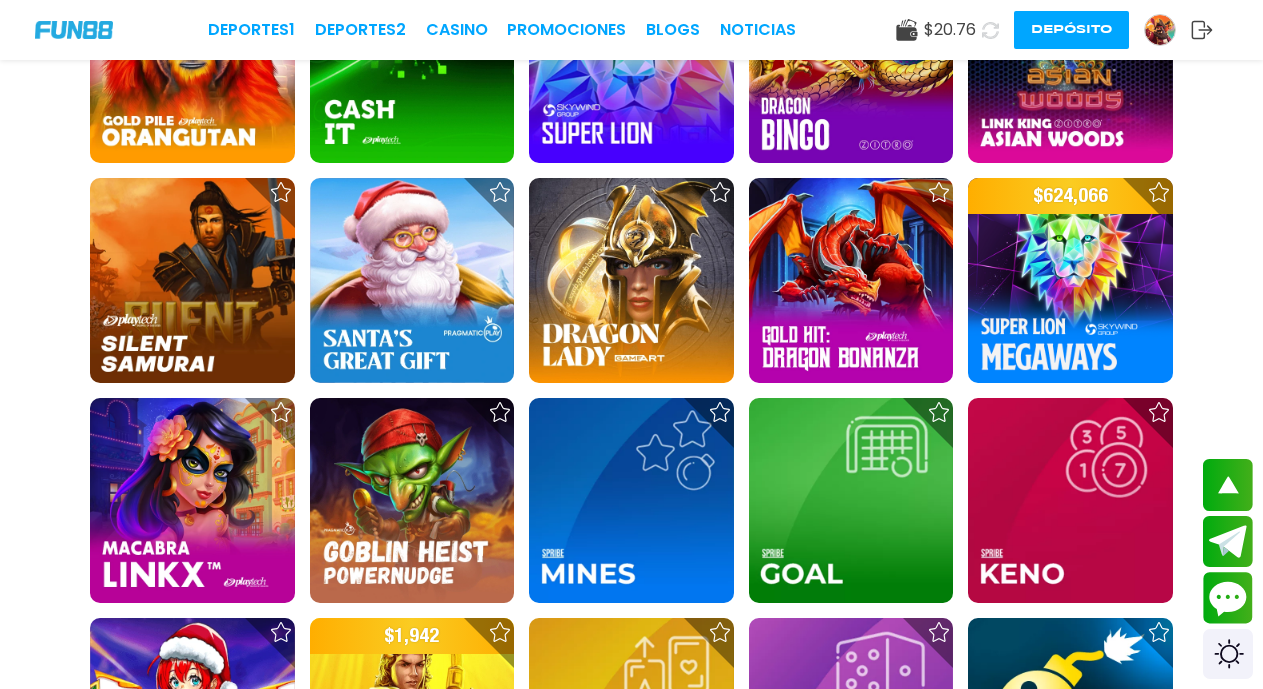 scroll, scrollTop: 4823, scrollLeft: 0, axis: vertical 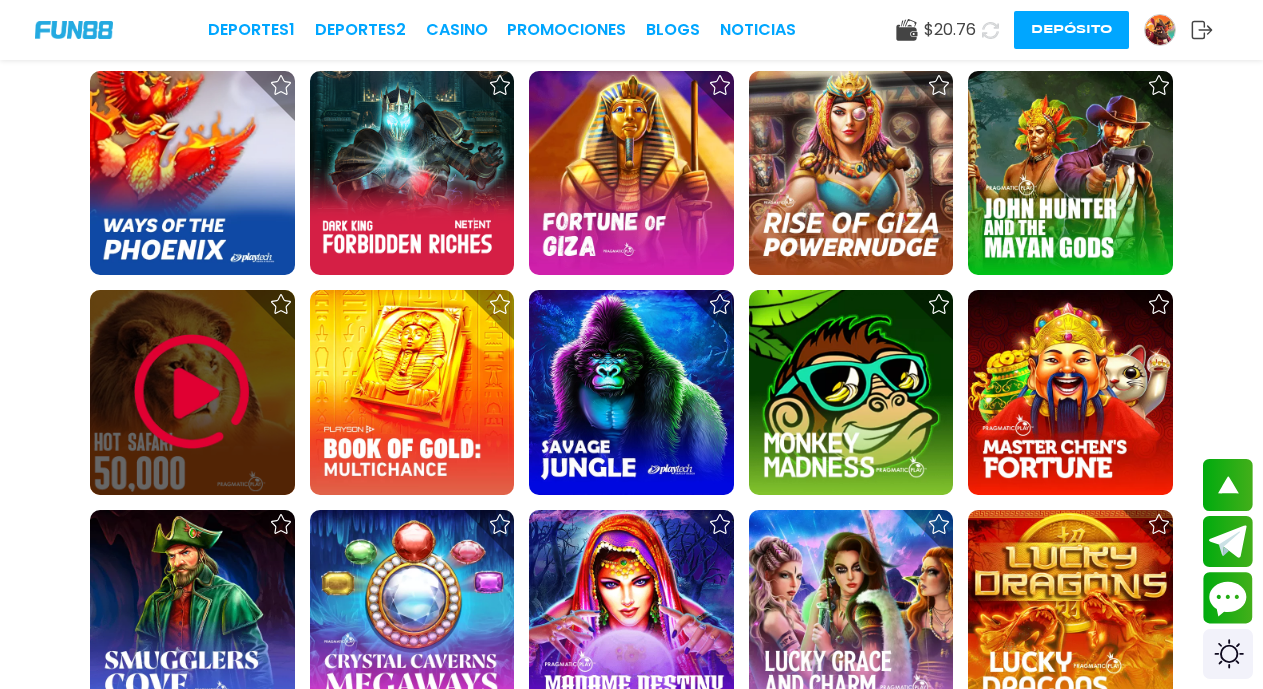 click at bounding box center [192, 392] 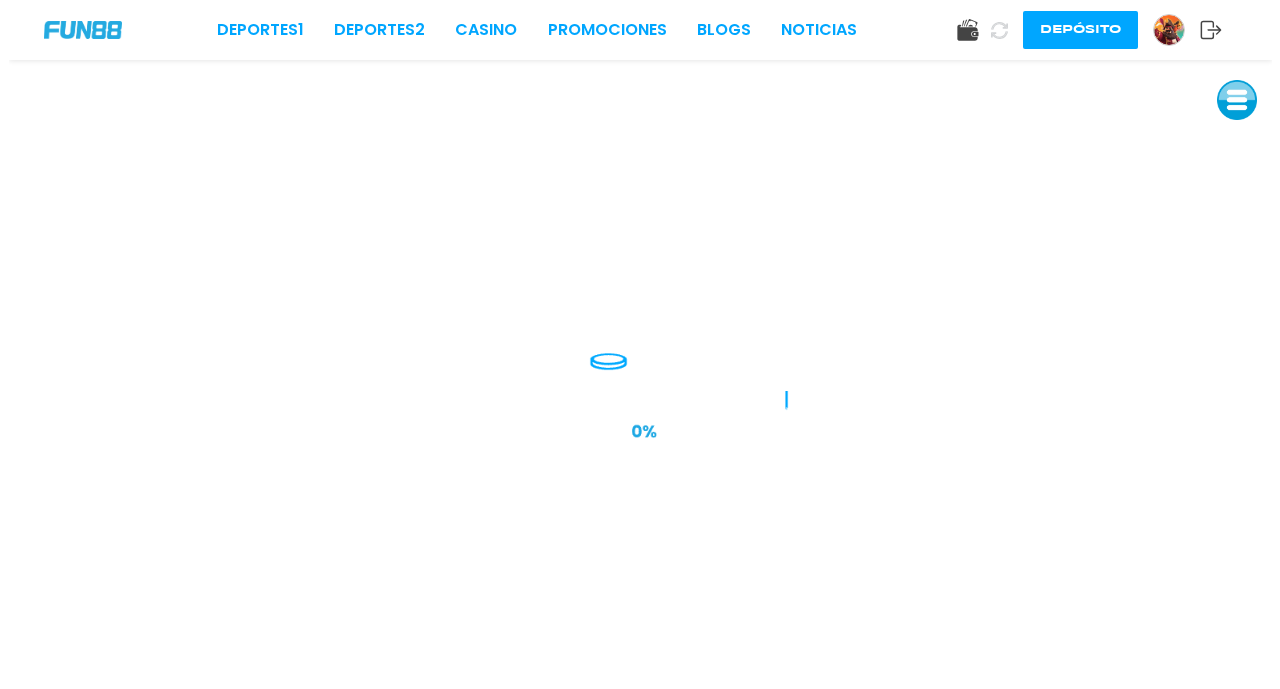 scroll, scrollTop: 0, scrollLeft: 0, axis: both 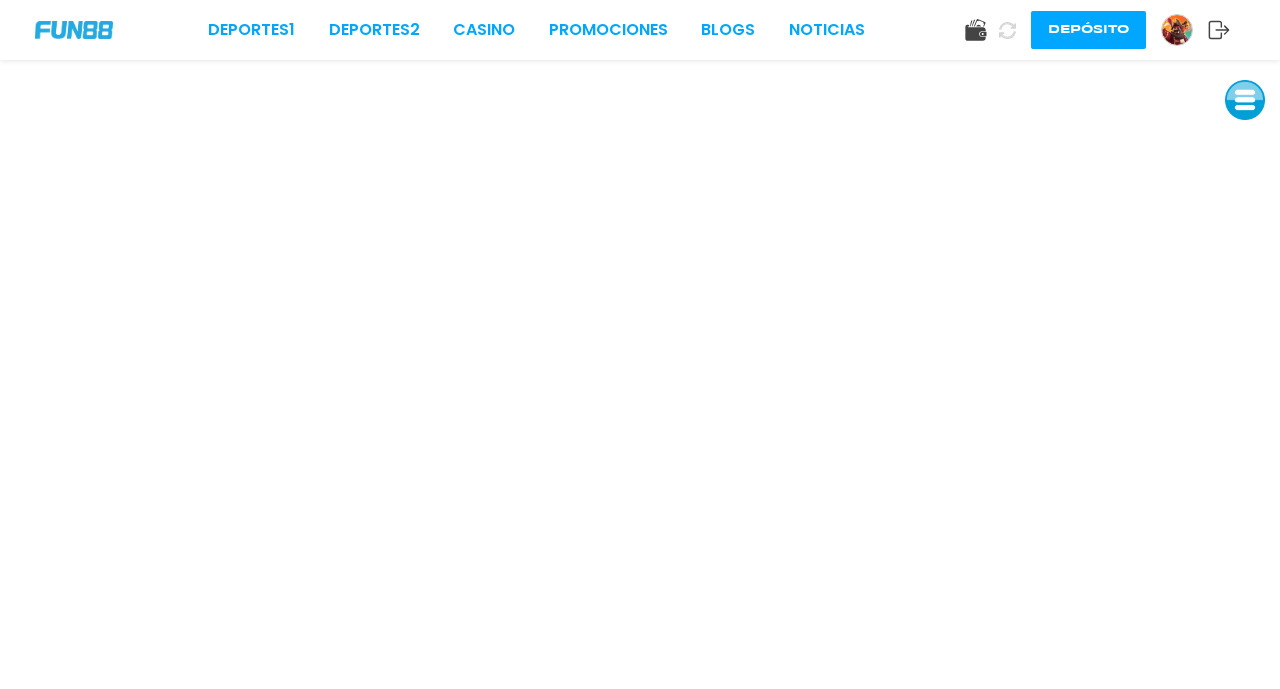 click at bounding box center [1245, 100] 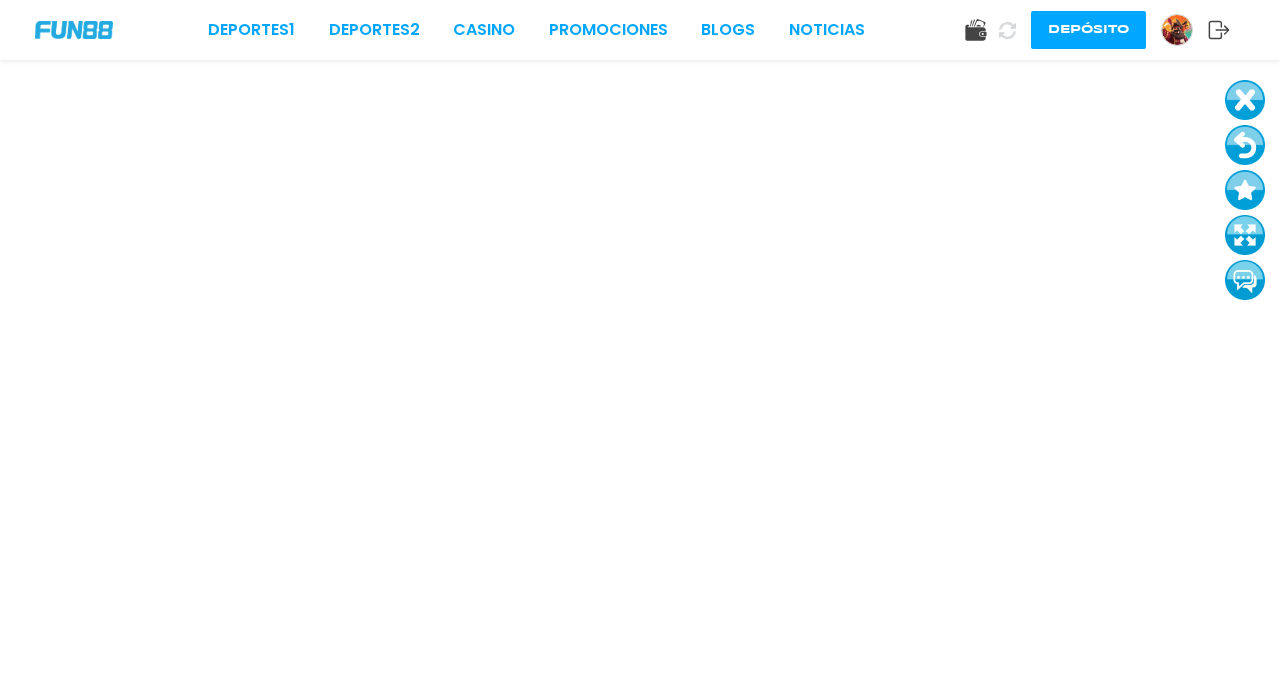 click at bounding box center [1245, 100] 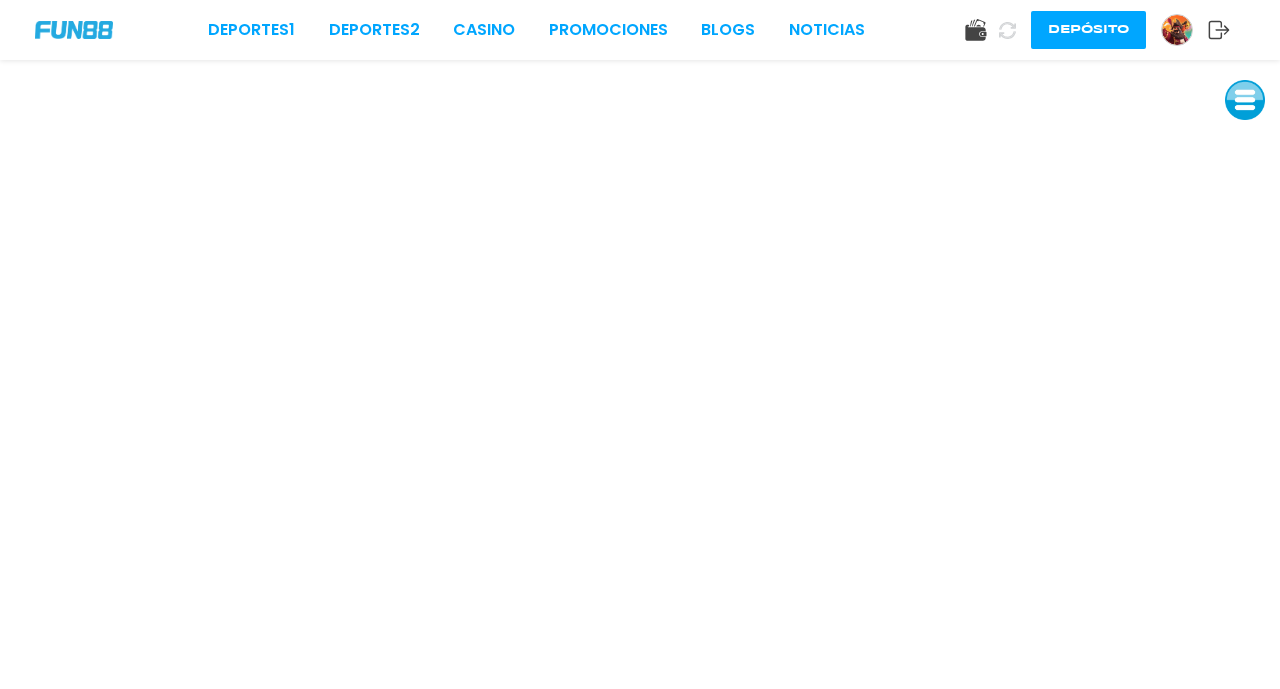 click at bounding box center [1245, 100] 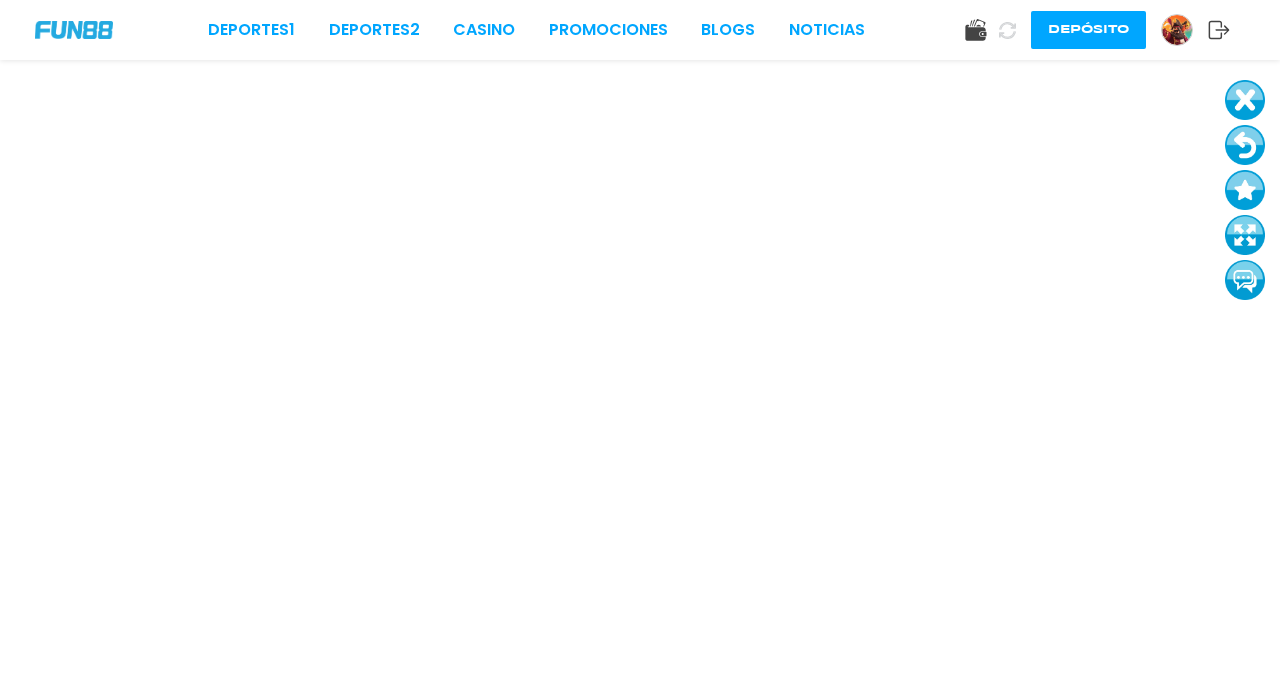 click at bounding box center [1245, 145] 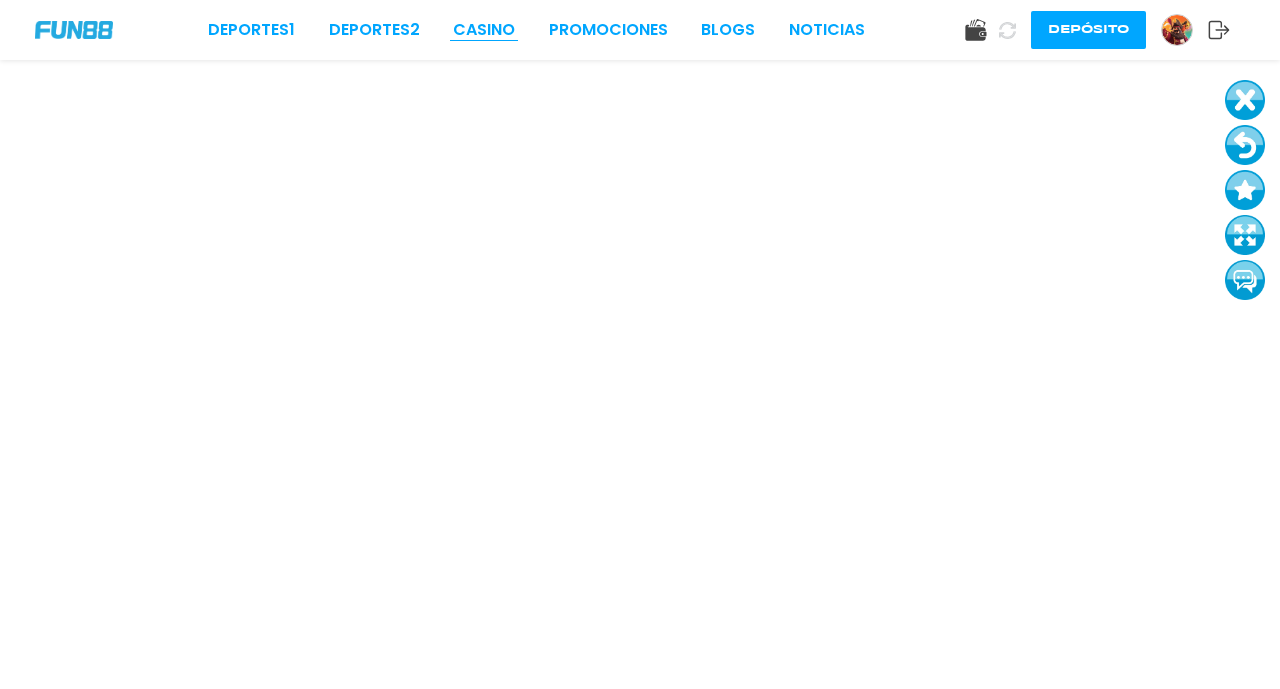 click on "CASINO" at bounding box center [484, 30] 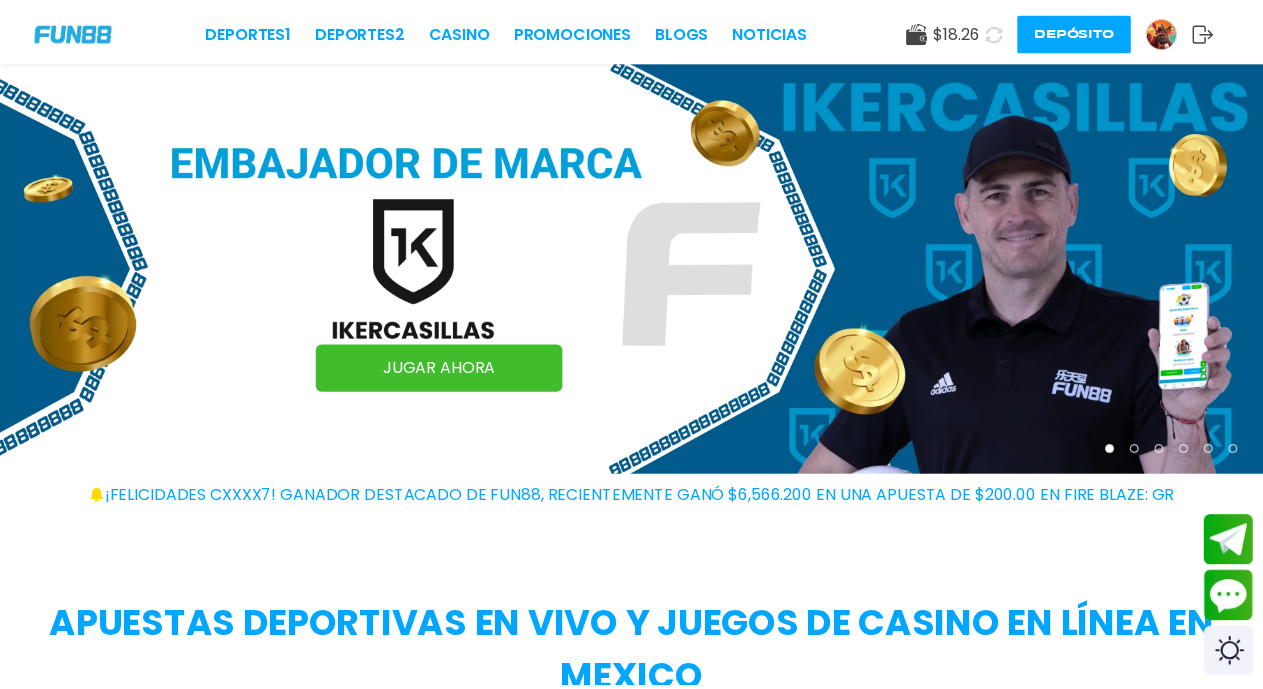 scroll, scrollTop: 0, scrollLeft: 0, axis: both 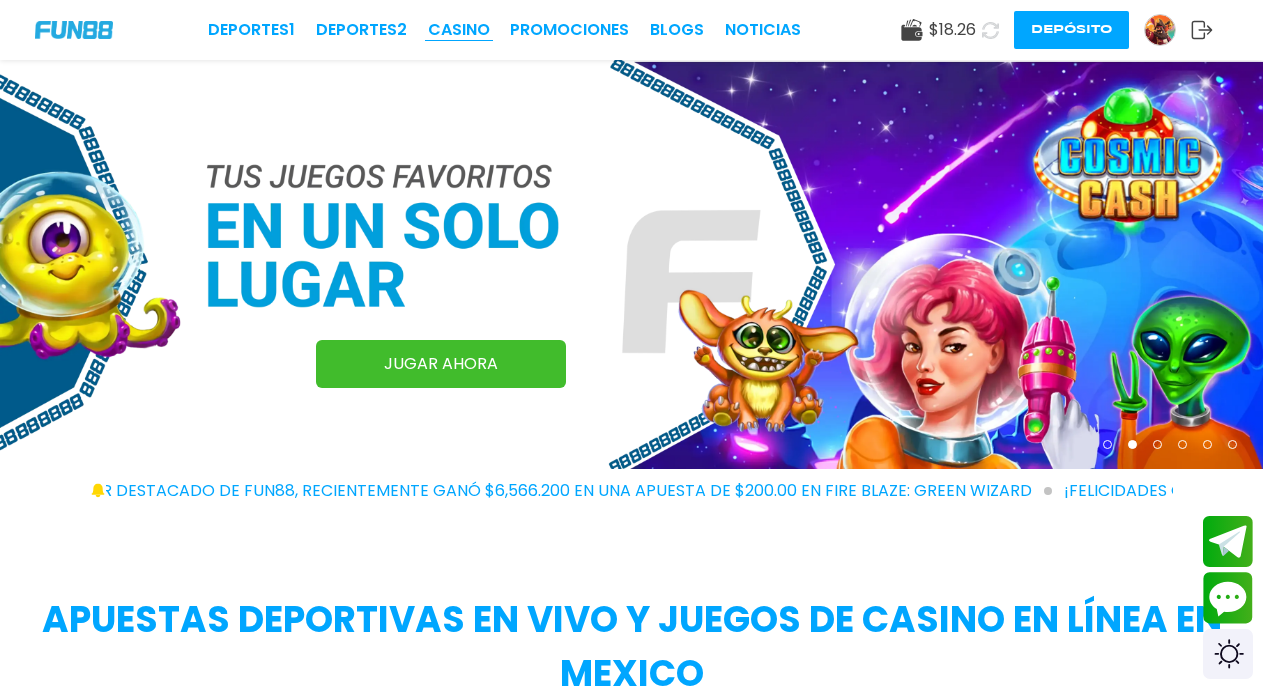 click on "CASINO" at bounding box center (459, 30) 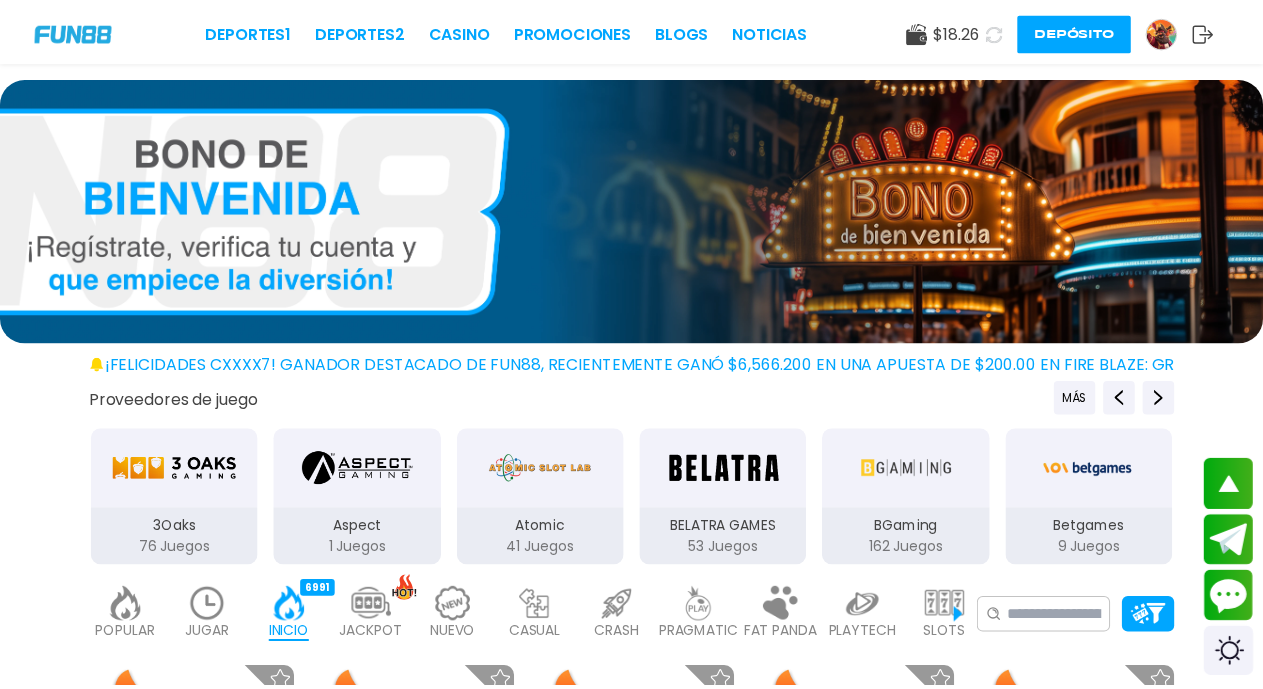 scroll, scrollTop: 1382, scrollLeft: 0, axis: vertical 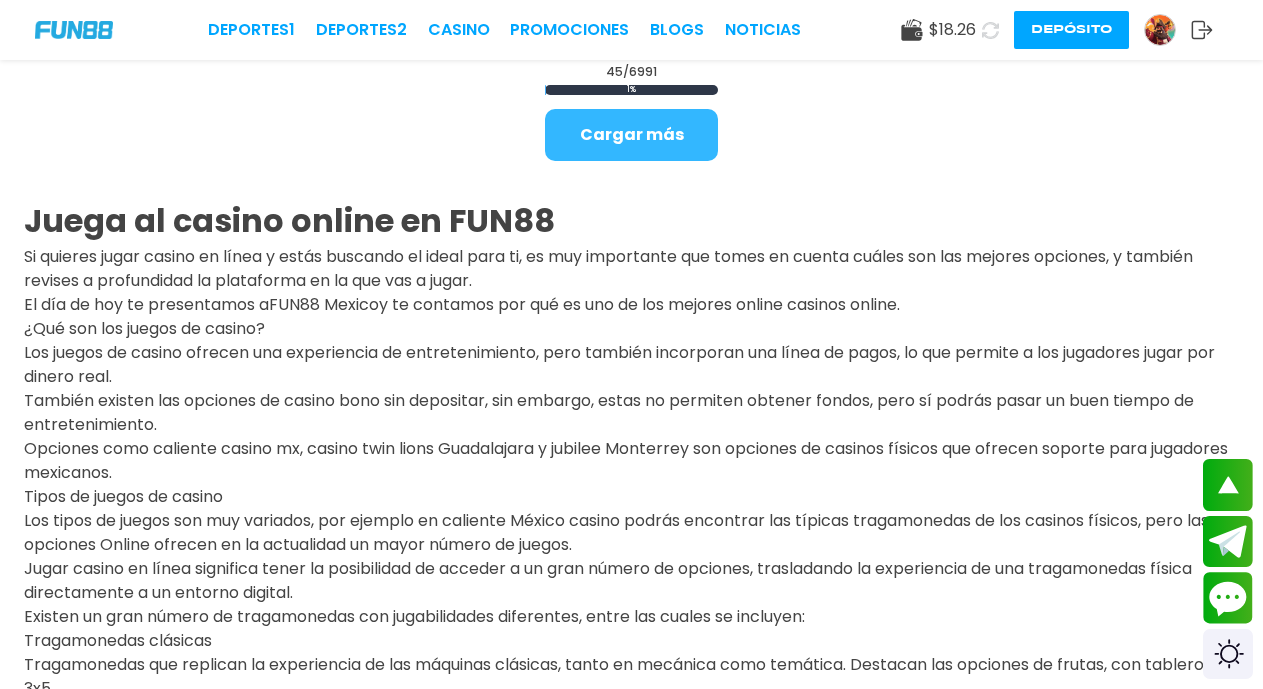 click on "Cargar más" at bounding box center [631, 135] 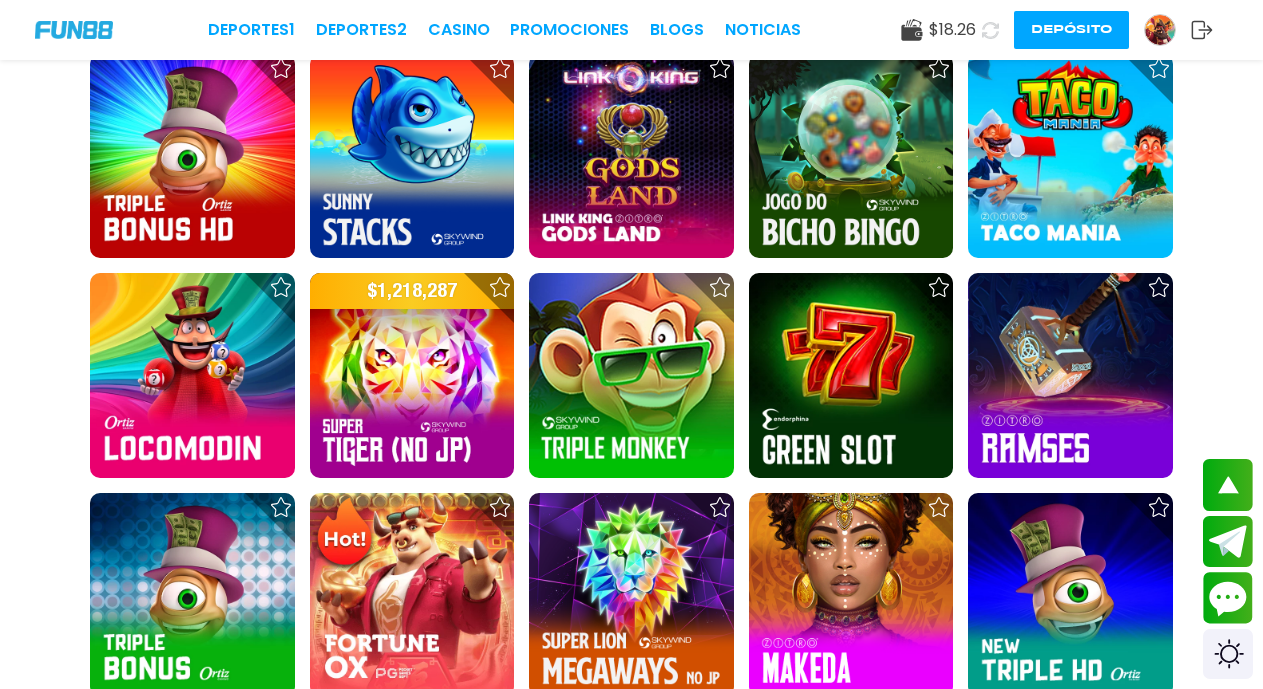 click at bounding box center [631, 156] 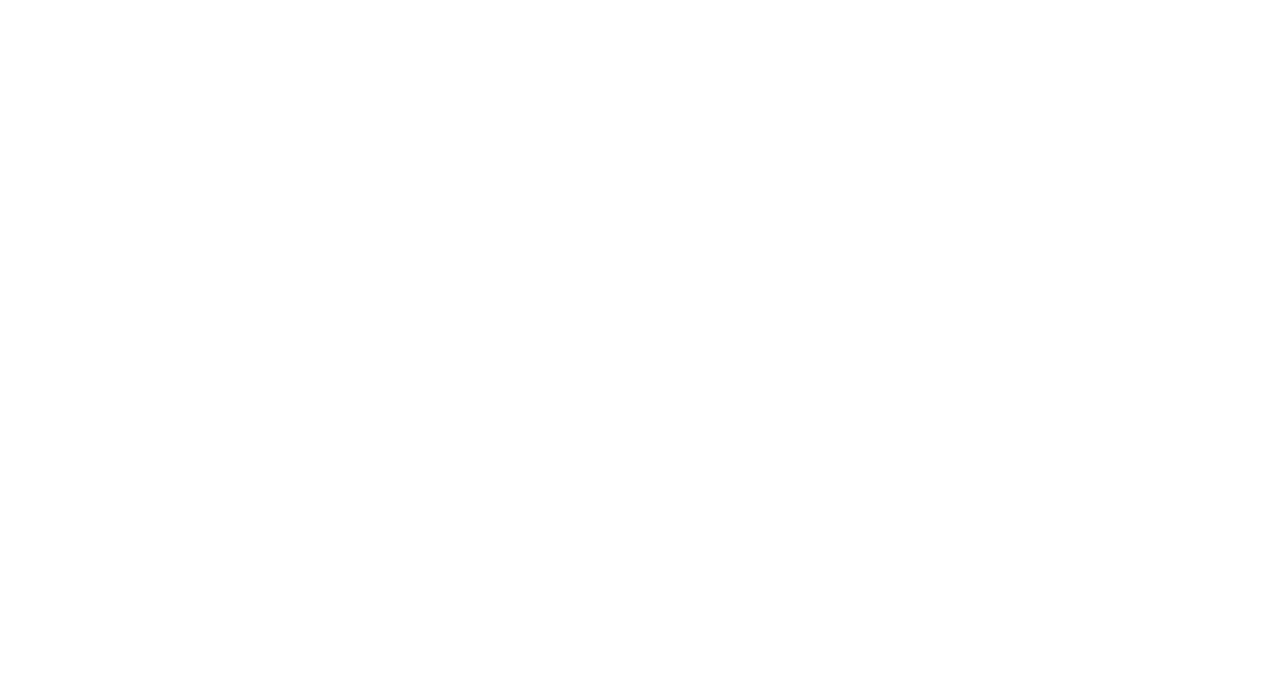 scroll, scrollTop: 0, scrollLeft: 0, axis: both 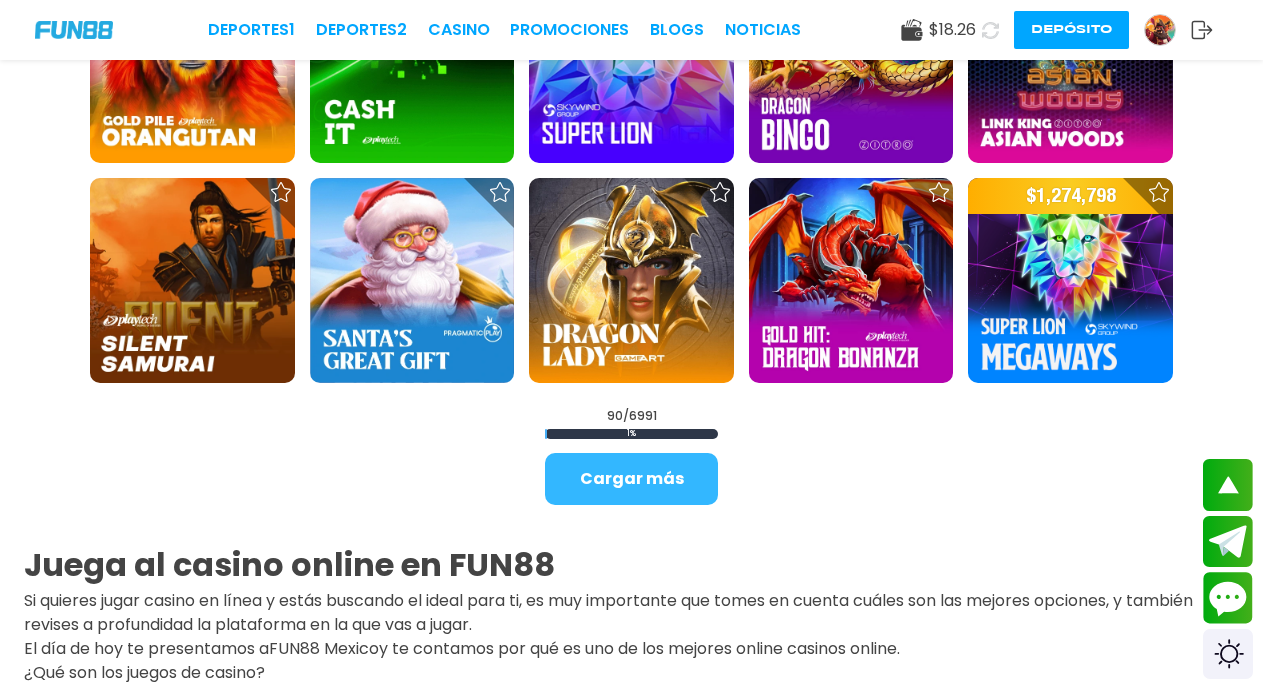 click on "Cargar más" at bounding box center [631, 479] 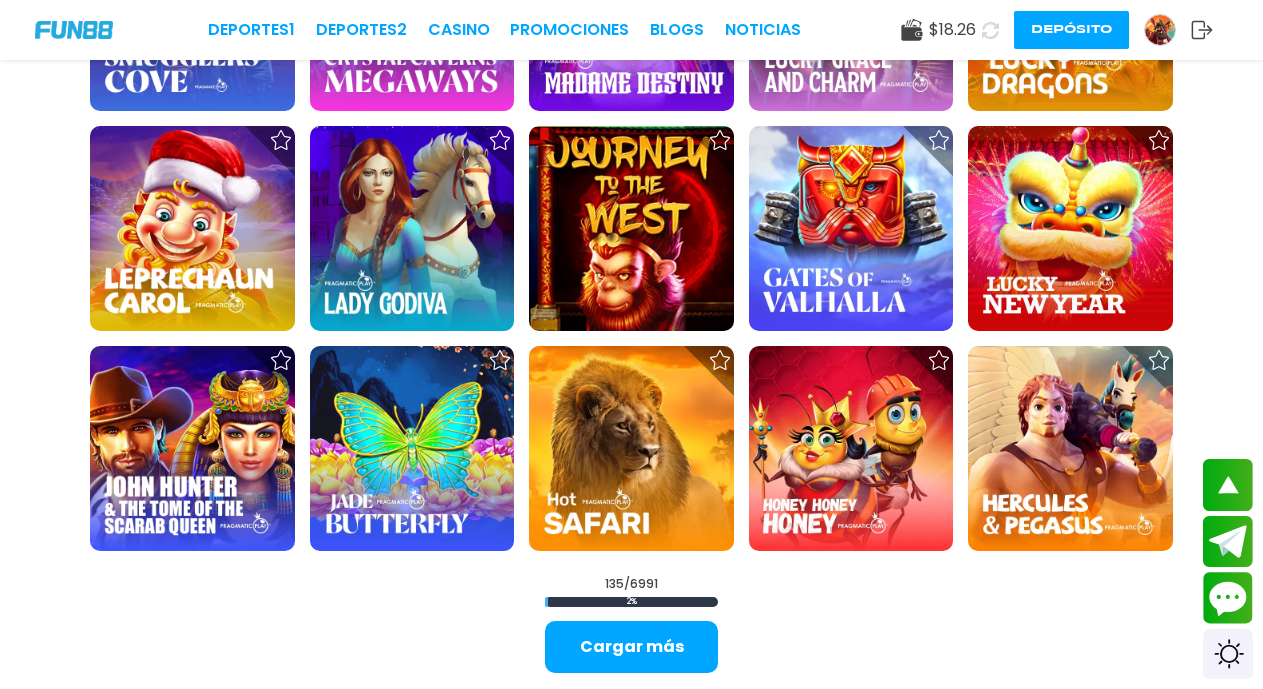scroll, scrollTop: 5426, scrollLeft: 0, axis: vertical 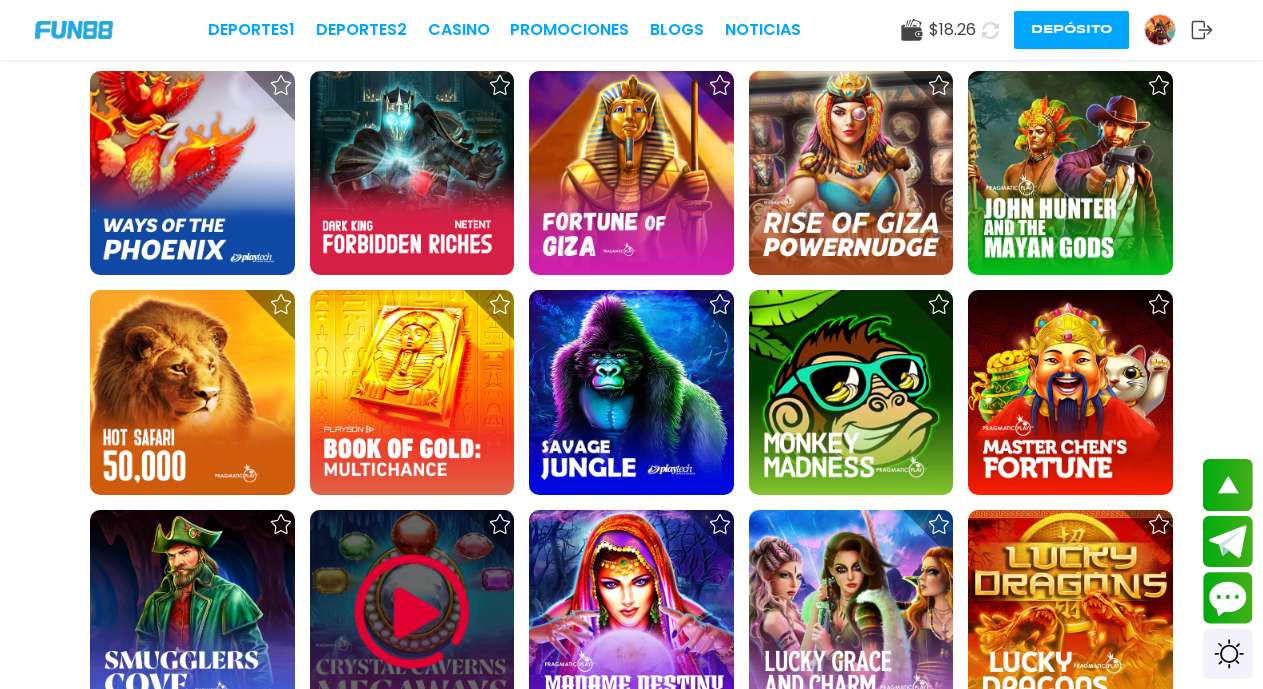 click at bounding box center [412, 612] 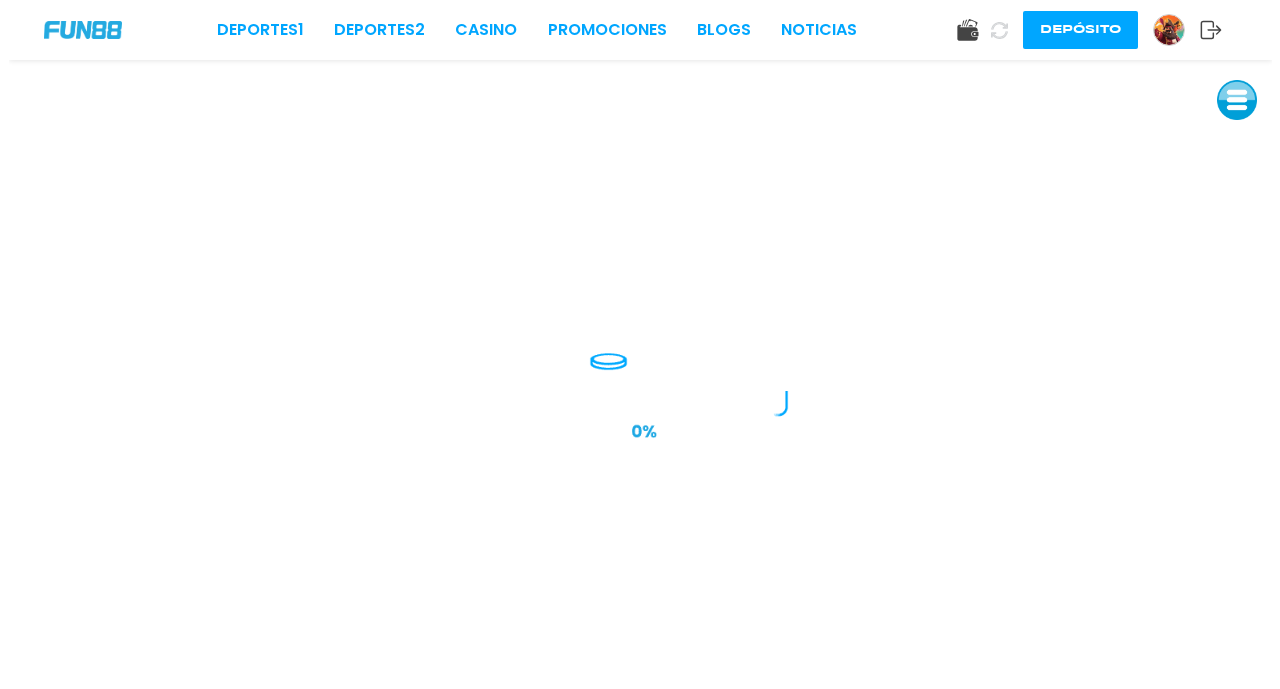 scroll, scrollTop: 0, scrollLeft: 0, axis: both 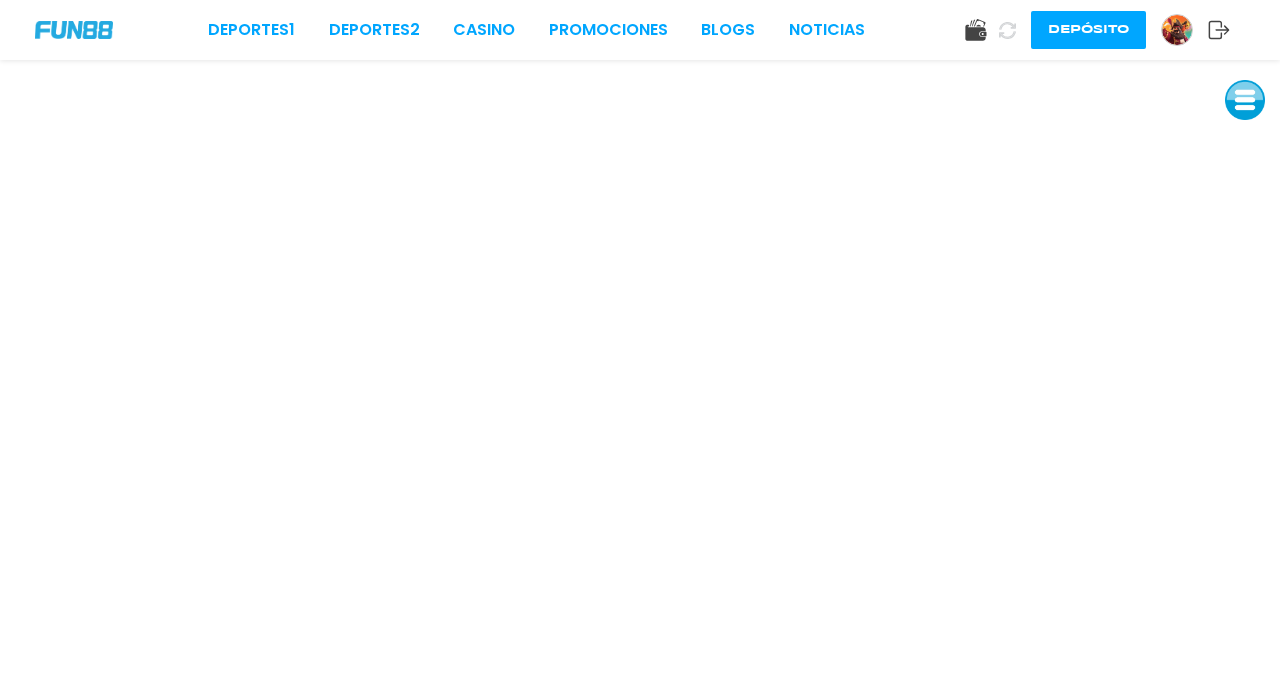 click at bounding box center [1245, 100] 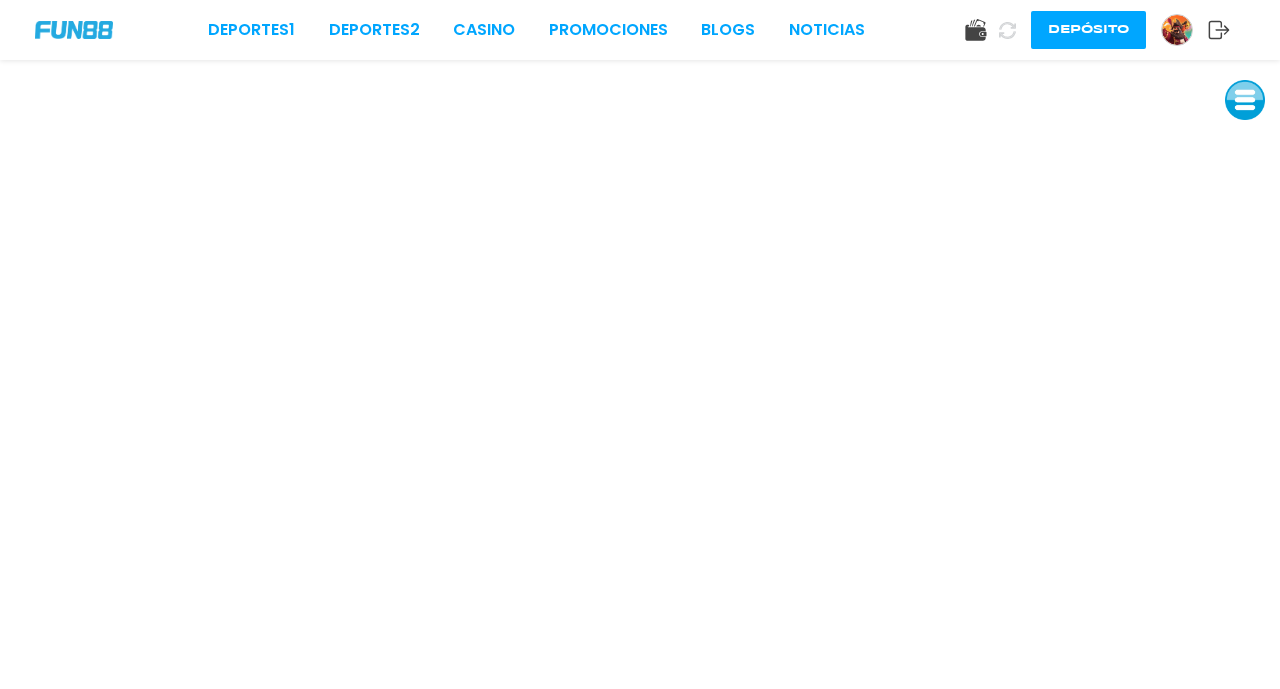 click at bounding box center [1245, 100] 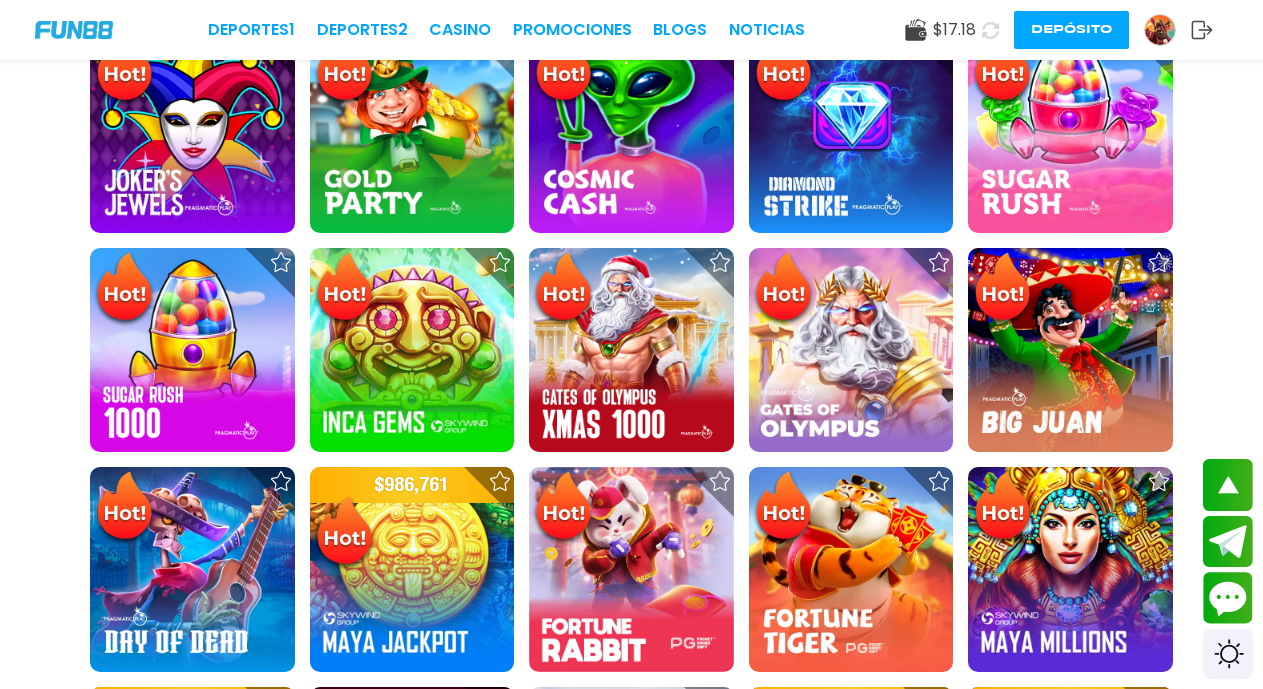 scroll, scrollTop: 1206, scrollLeft: 0, axis: vertical 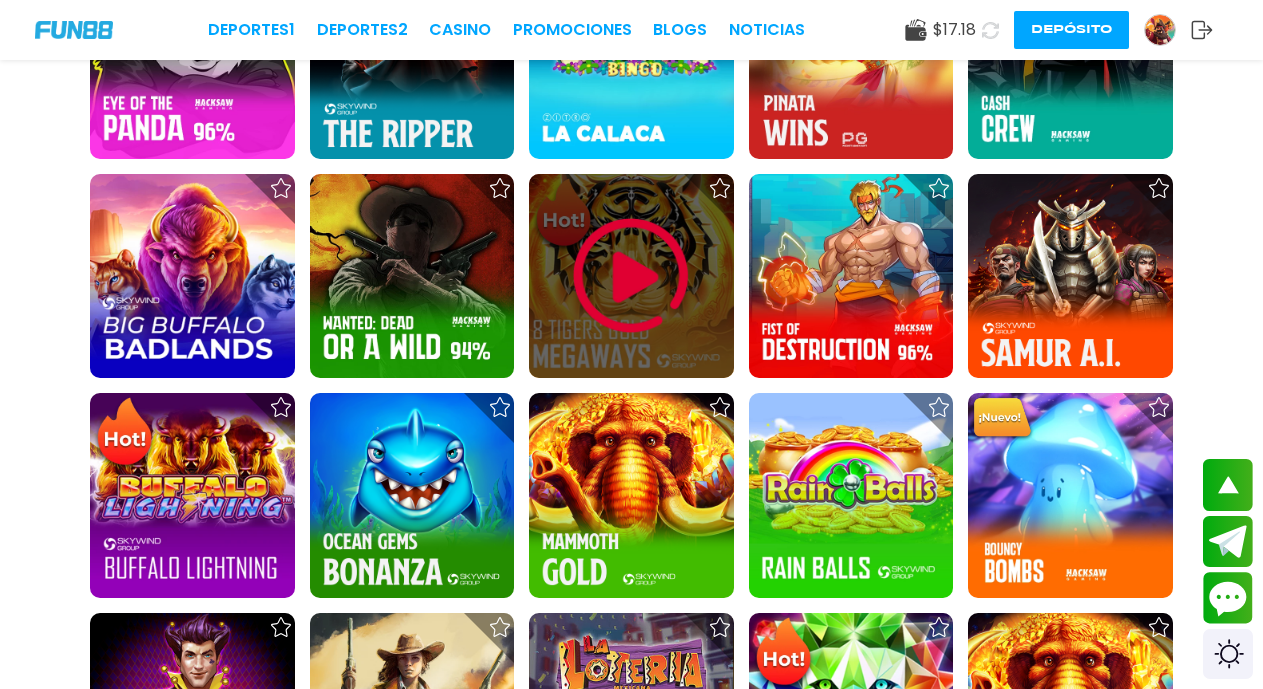 click at bounding box center [631, 276] 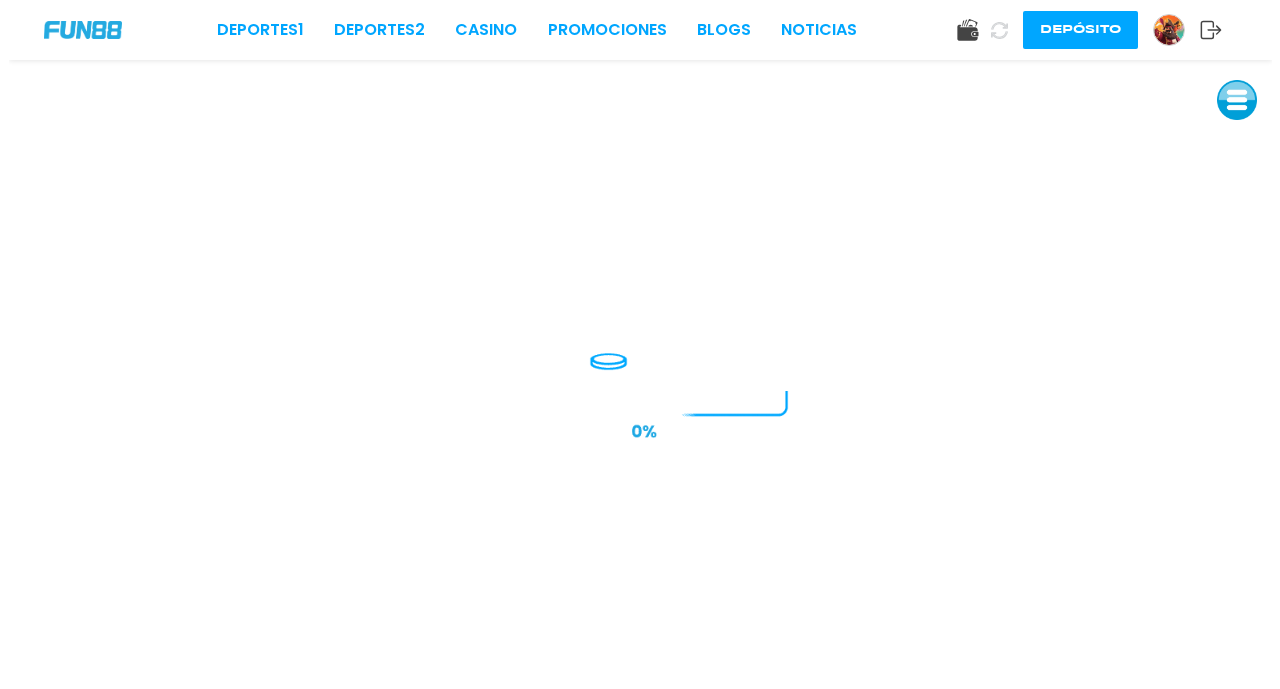 scroll, scrollTop: 0, scrollLeft: 0, axis: both 